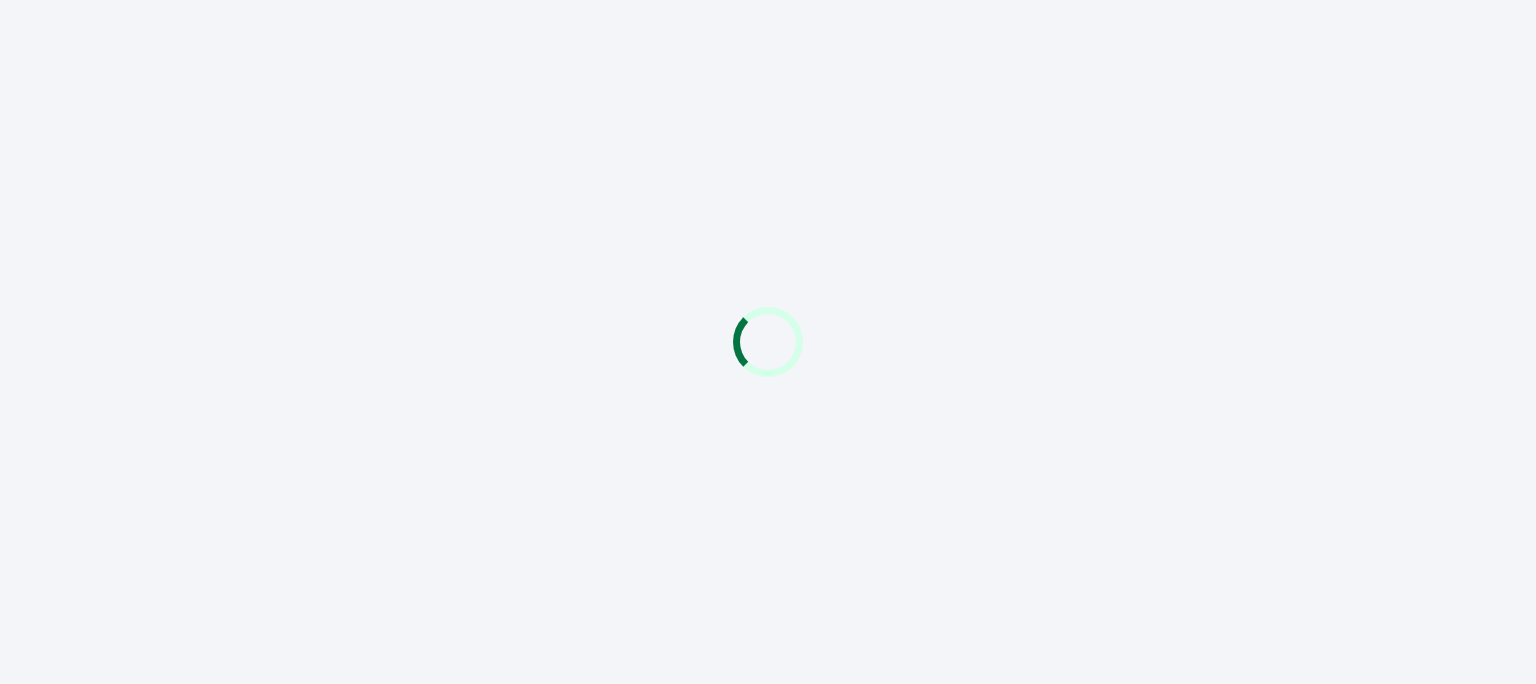 scroll, scrollTop: 0, scrollLeft: 0, axis: both 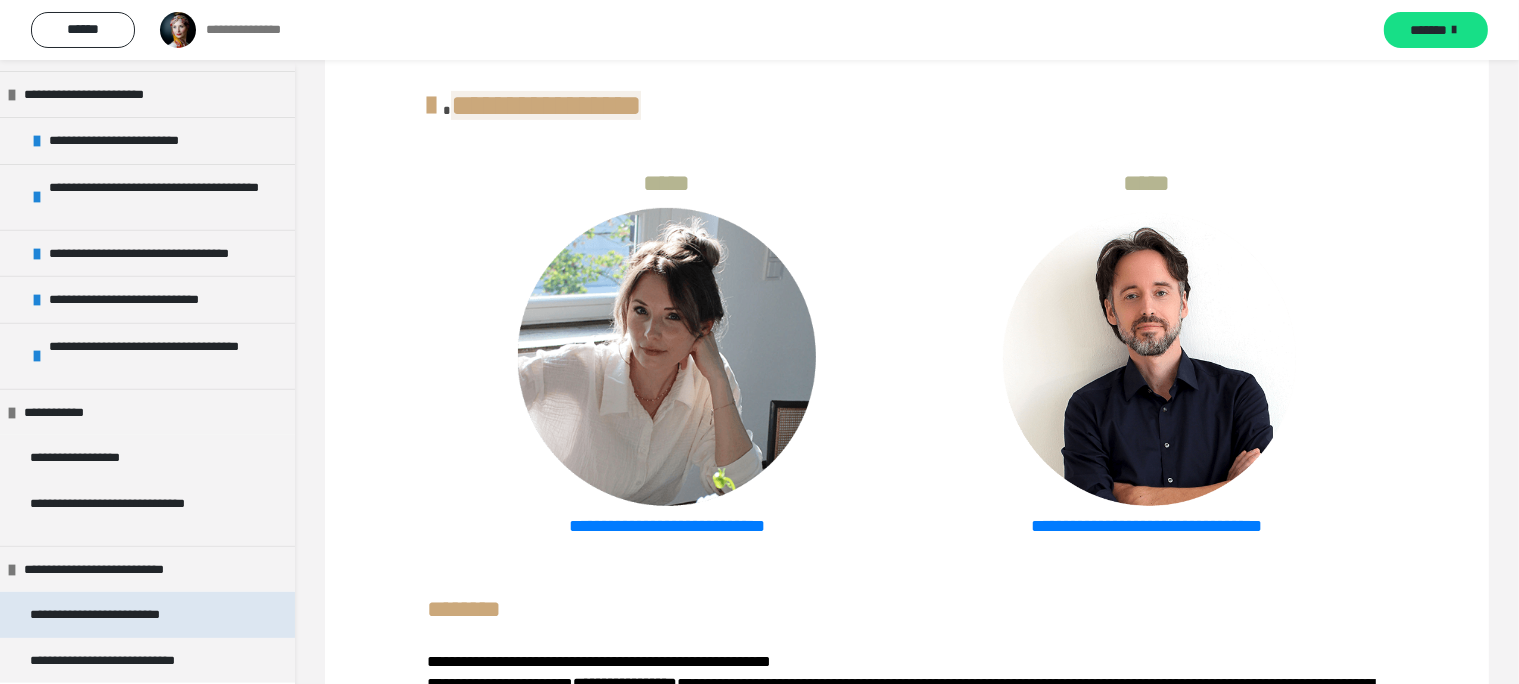 click on "**********" at bounding box center (116, 615) 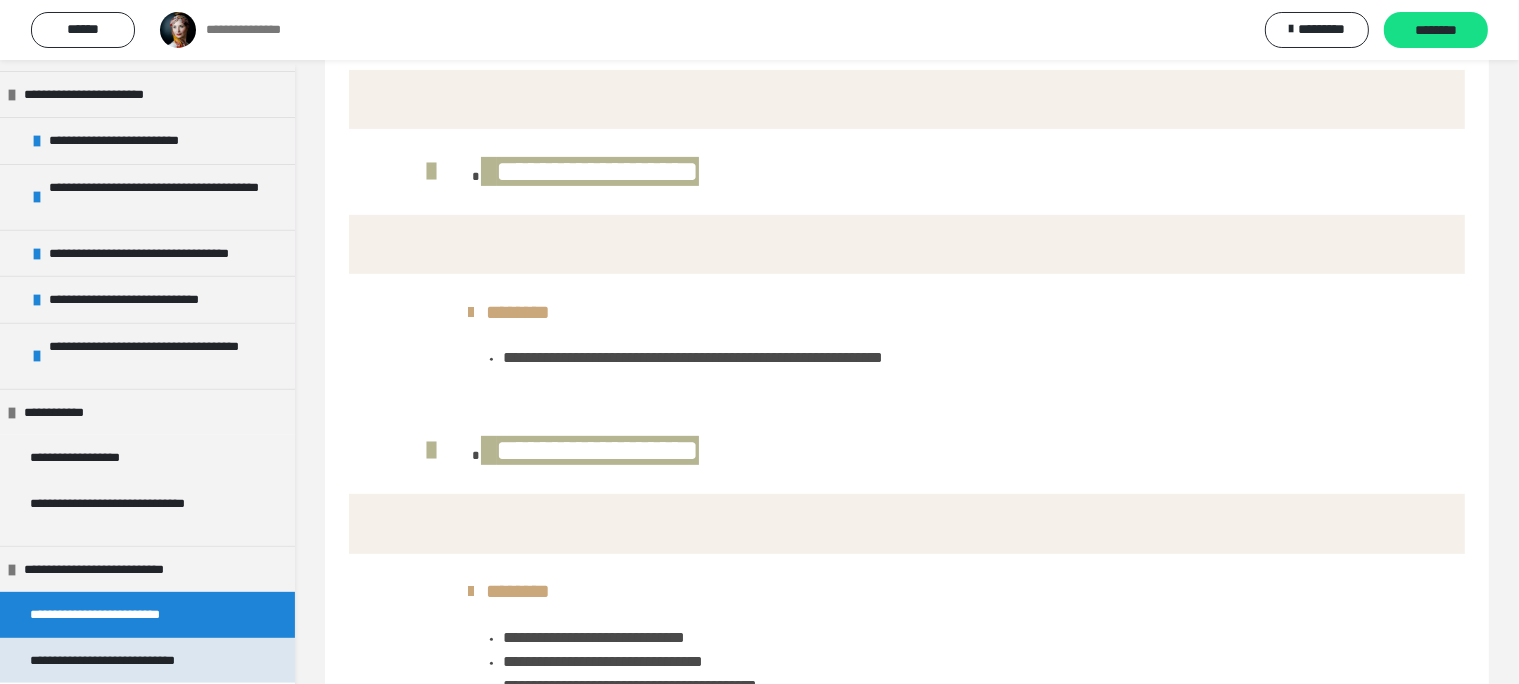 scroll, scrollTop: 905, scrollLeft: 0, axis: vertical 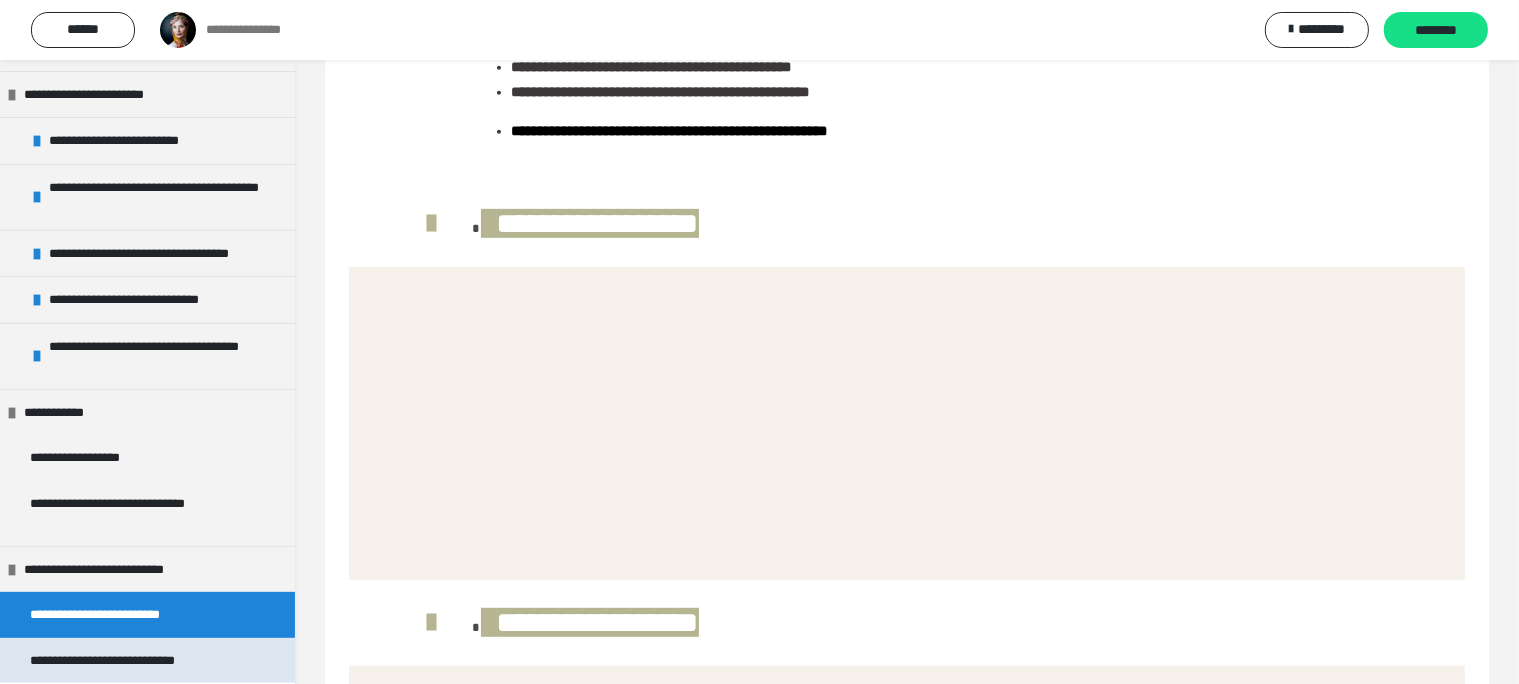 click on "**********" at bounding box center [121, 661] 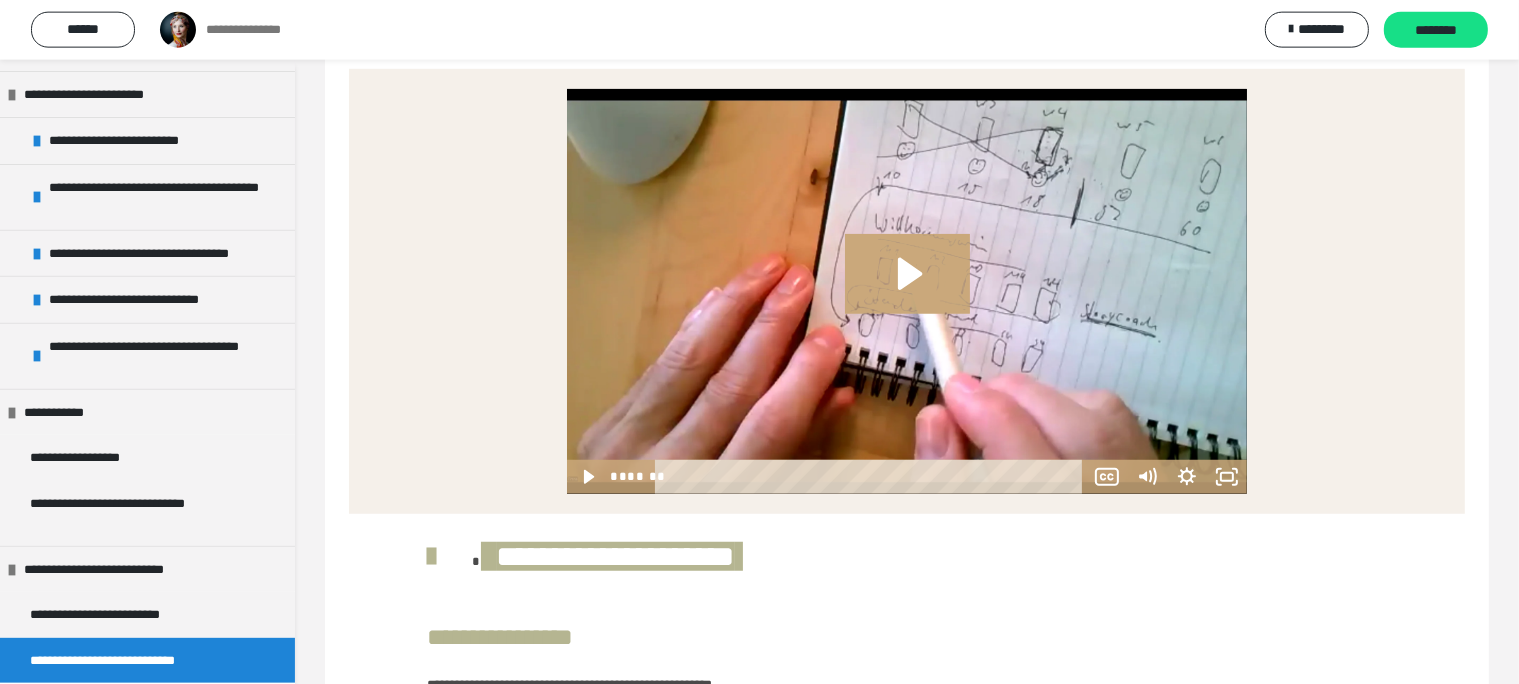 scroll, scrollTop: 1397, scrollLeft: 0, axis: vertical 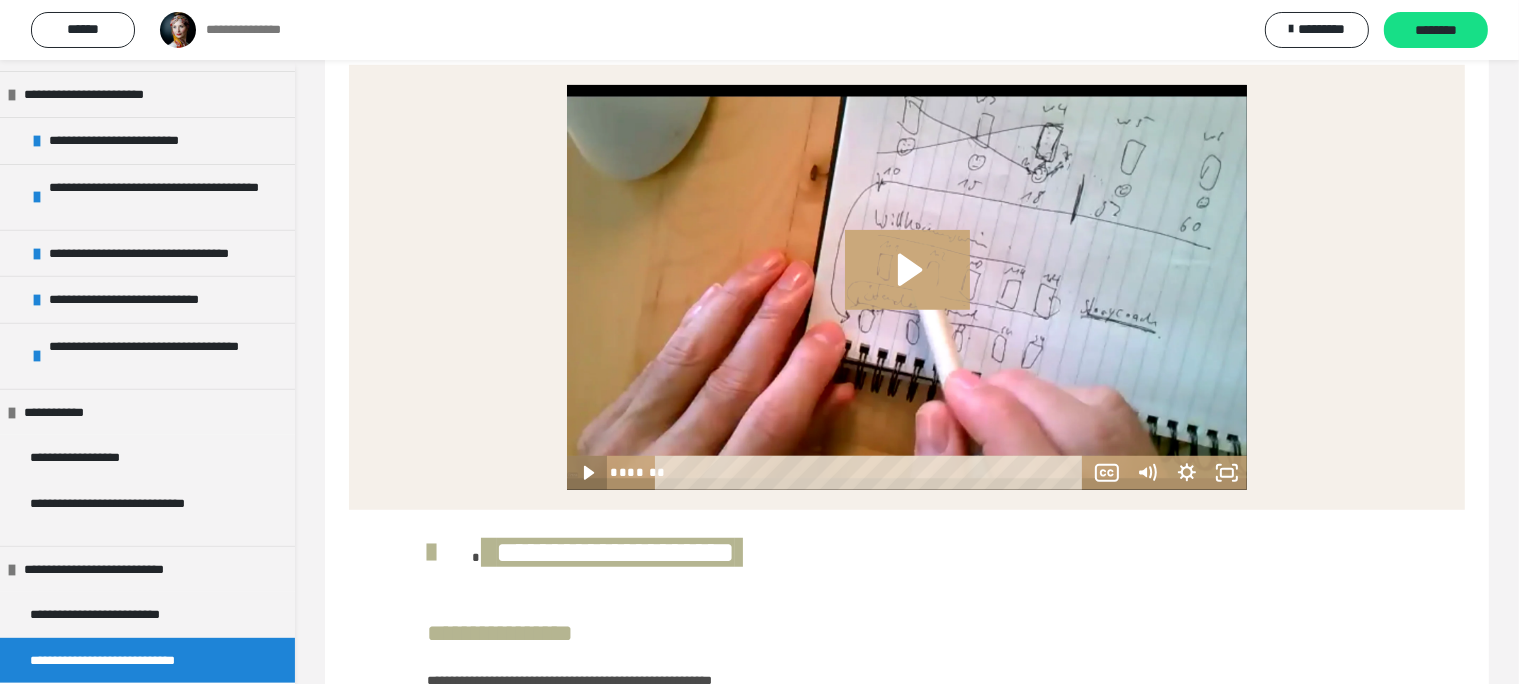 click 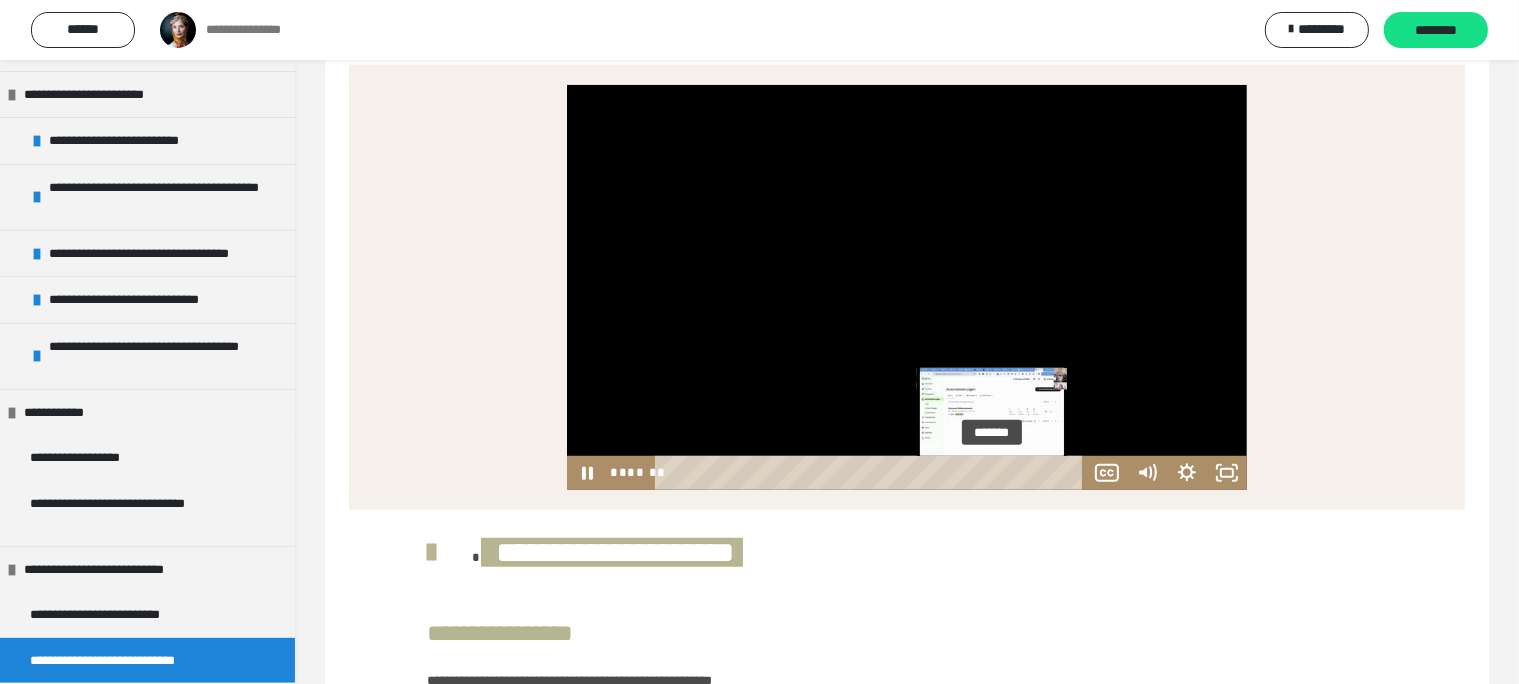 click on "*******" at bounding box center [872, 473] 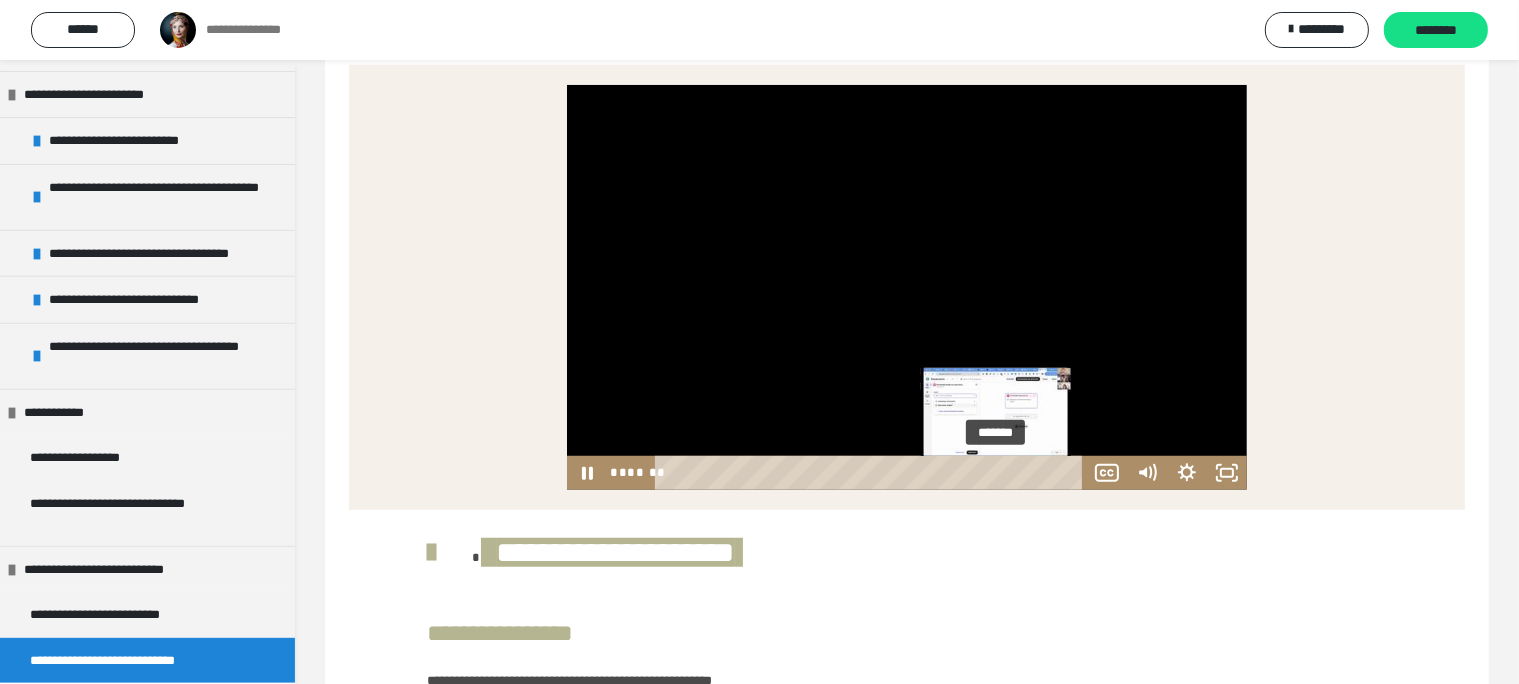 click on "*******" at bounding box center (872, 473) 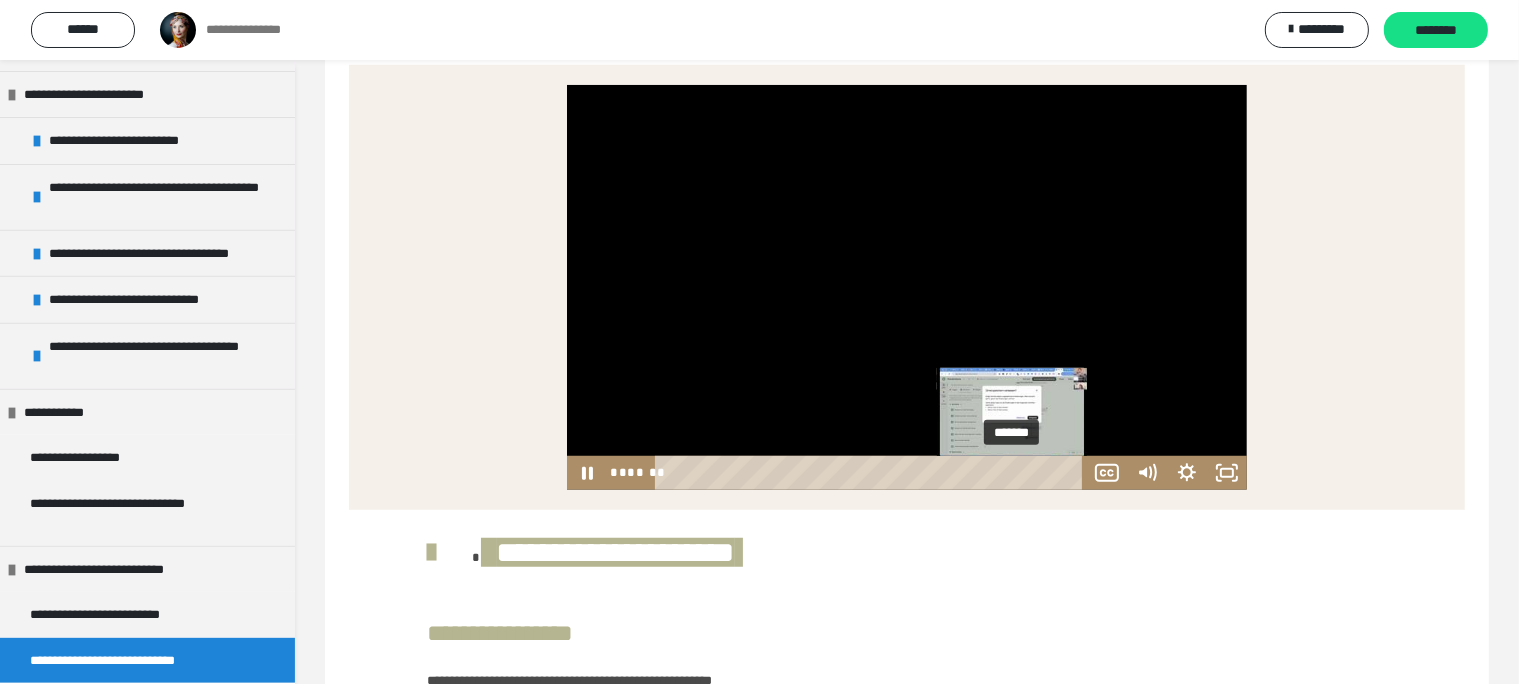 click on "*******" at bounding box center (872, 473) 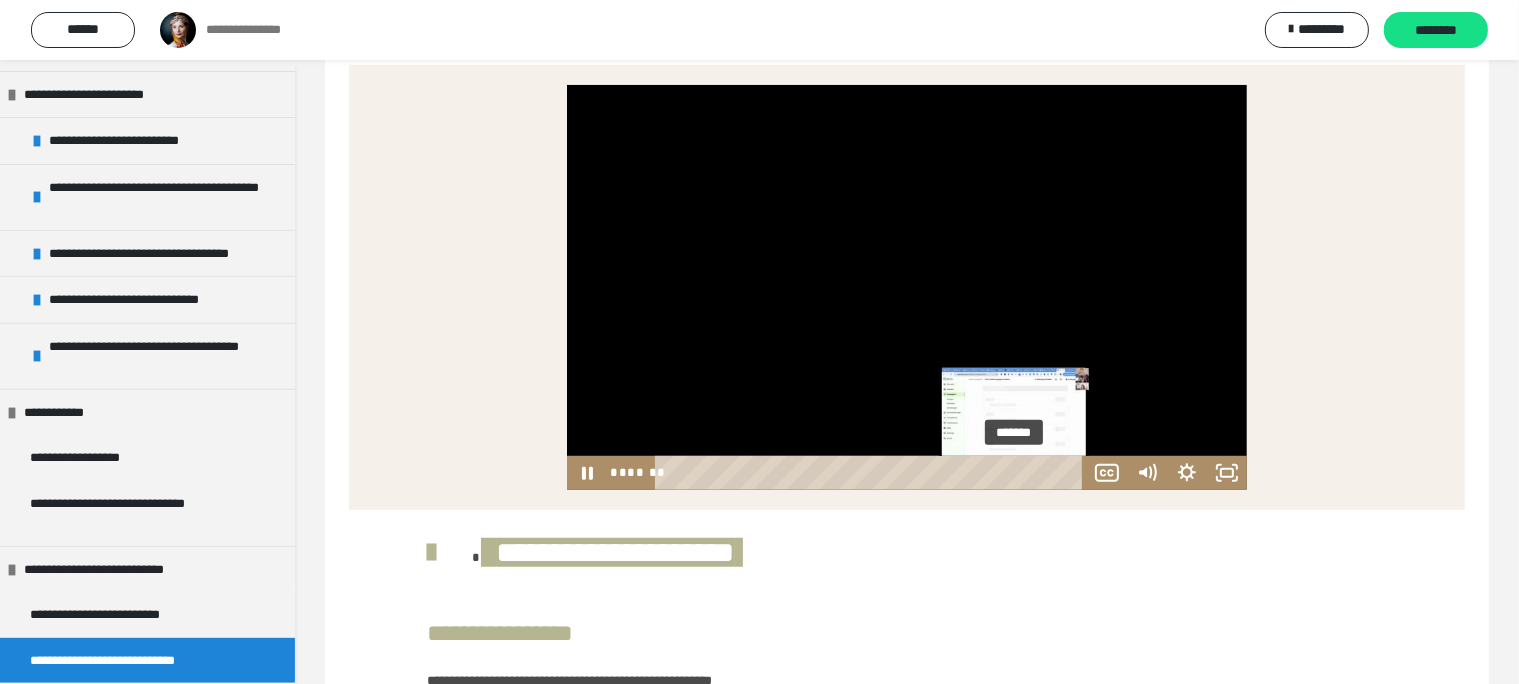 click at bounding box center [1013, 473] 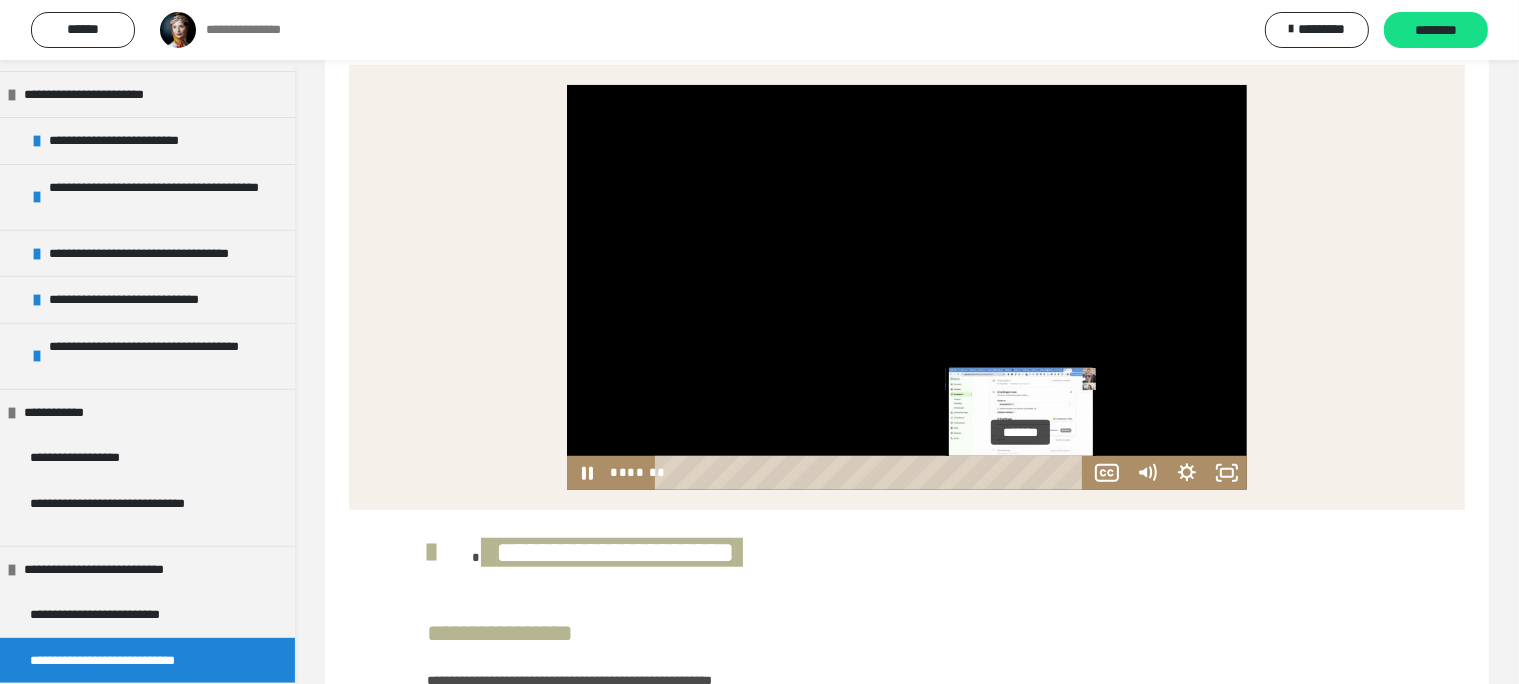click on "*******" at bounding box center [872, 473] 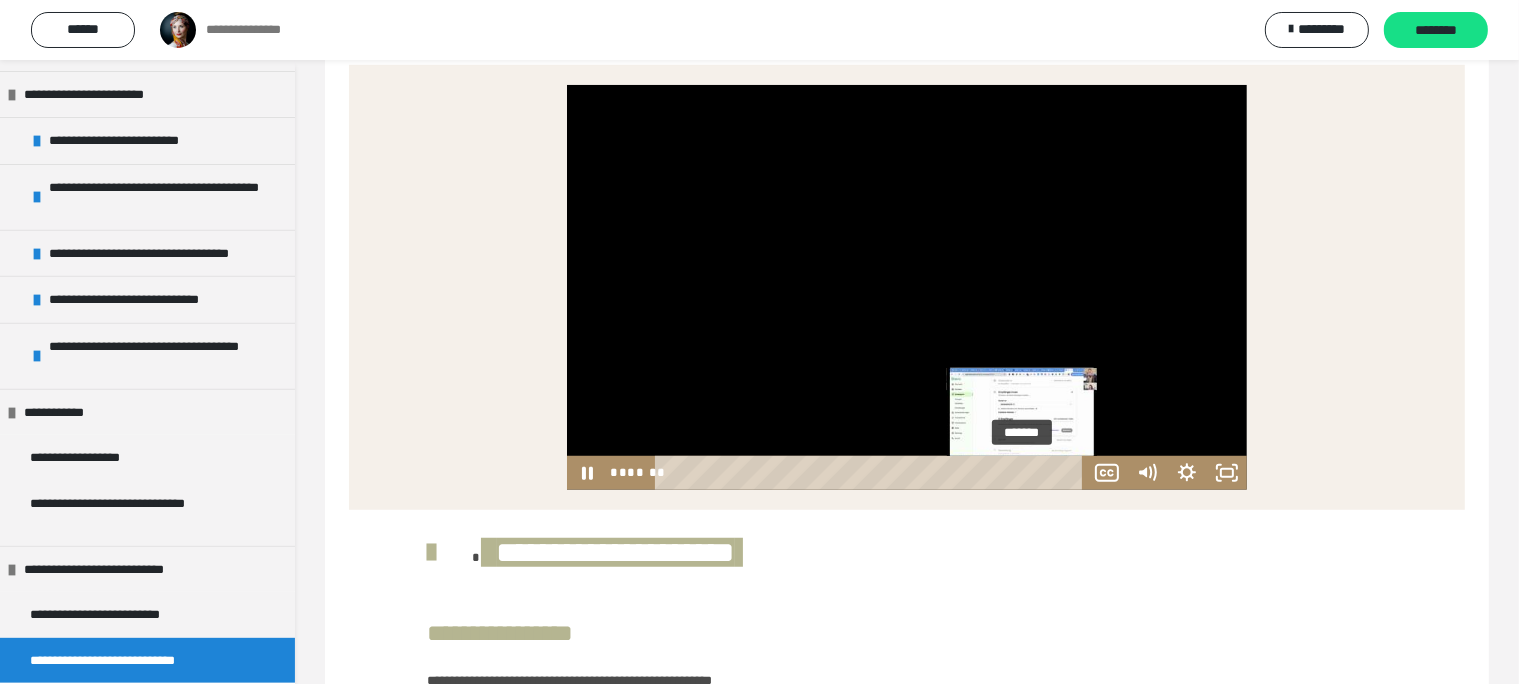 click at bounding box center [1020, 473] 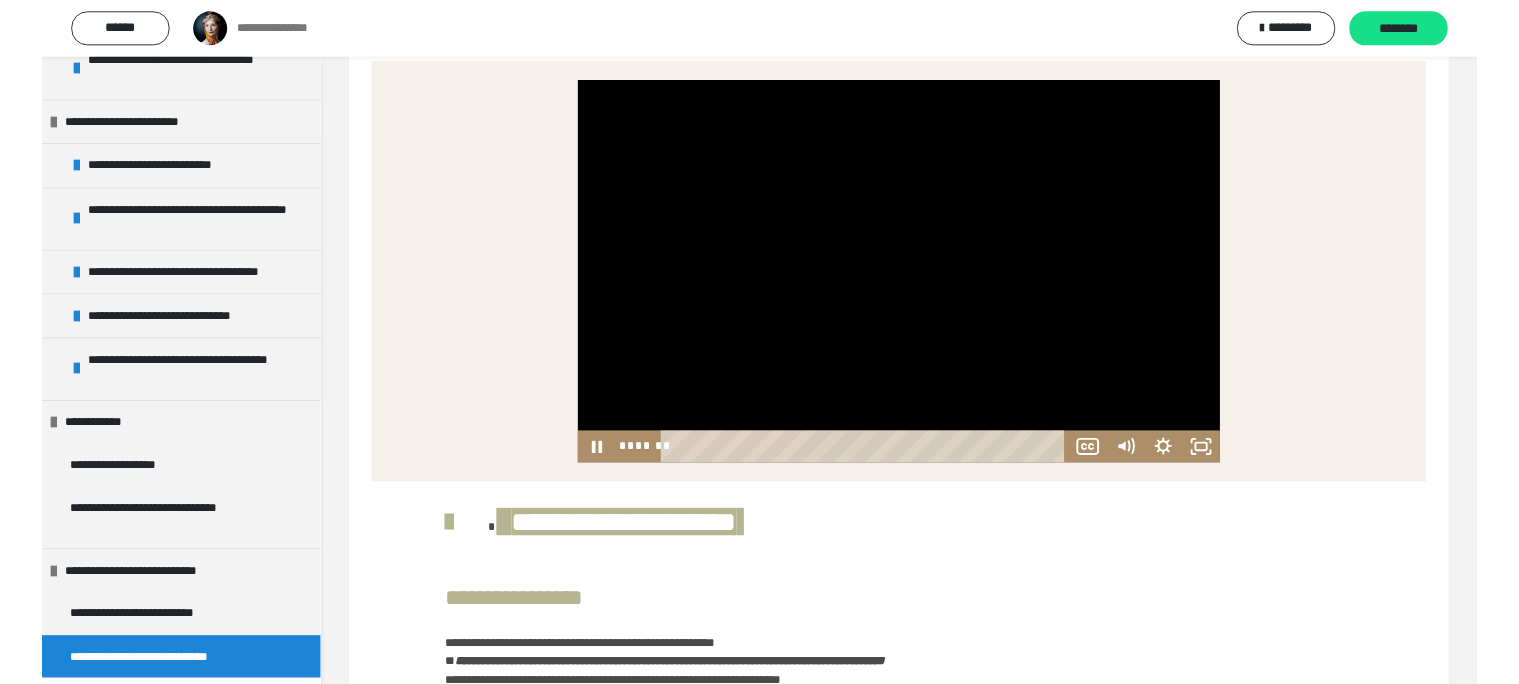 scroll, scrollTop: 788, scrollLeft: 0, axis: vertical 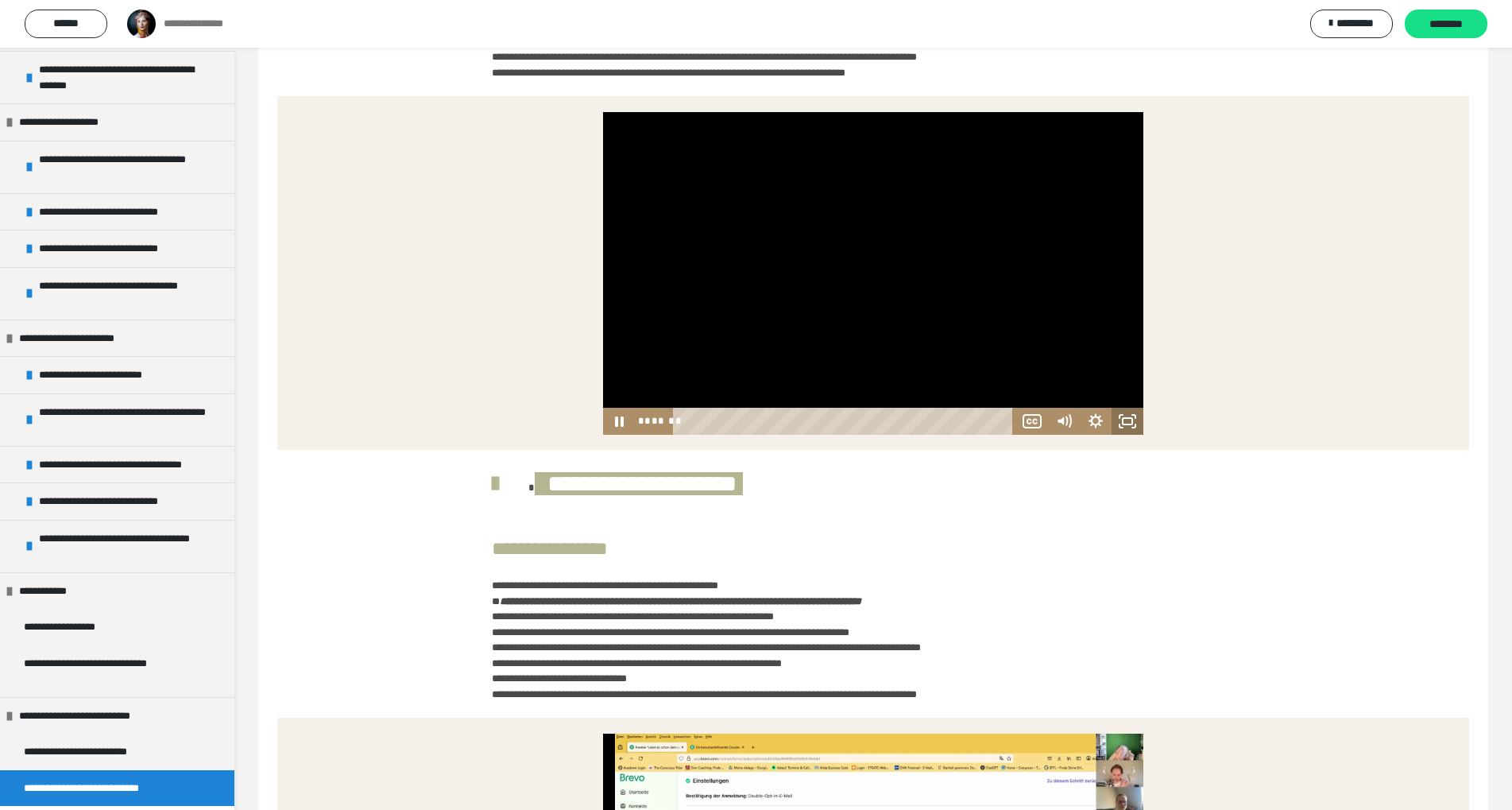click 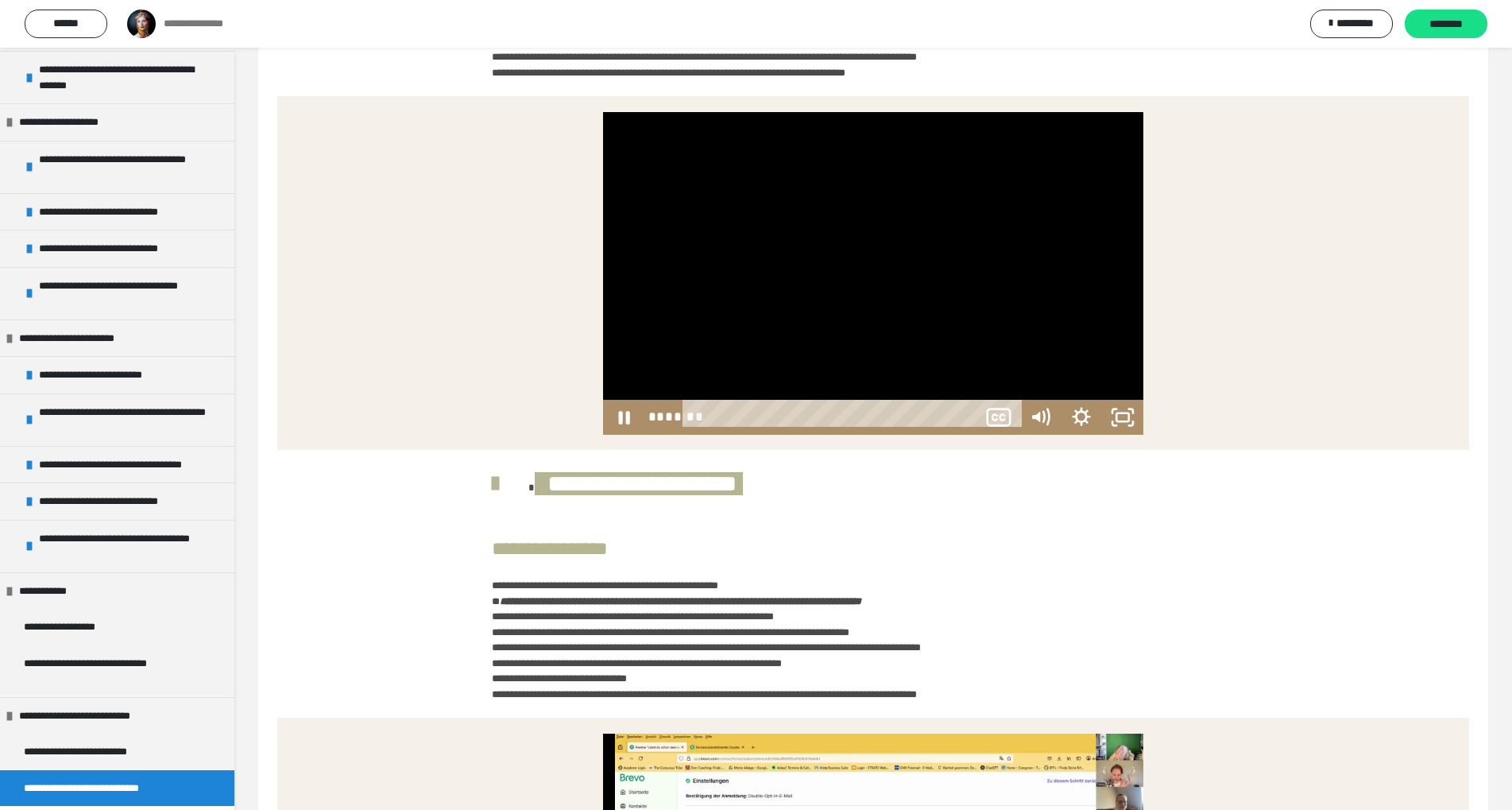 scroll, scrollTop: 251, scrollLeft: 0, axis: vertical 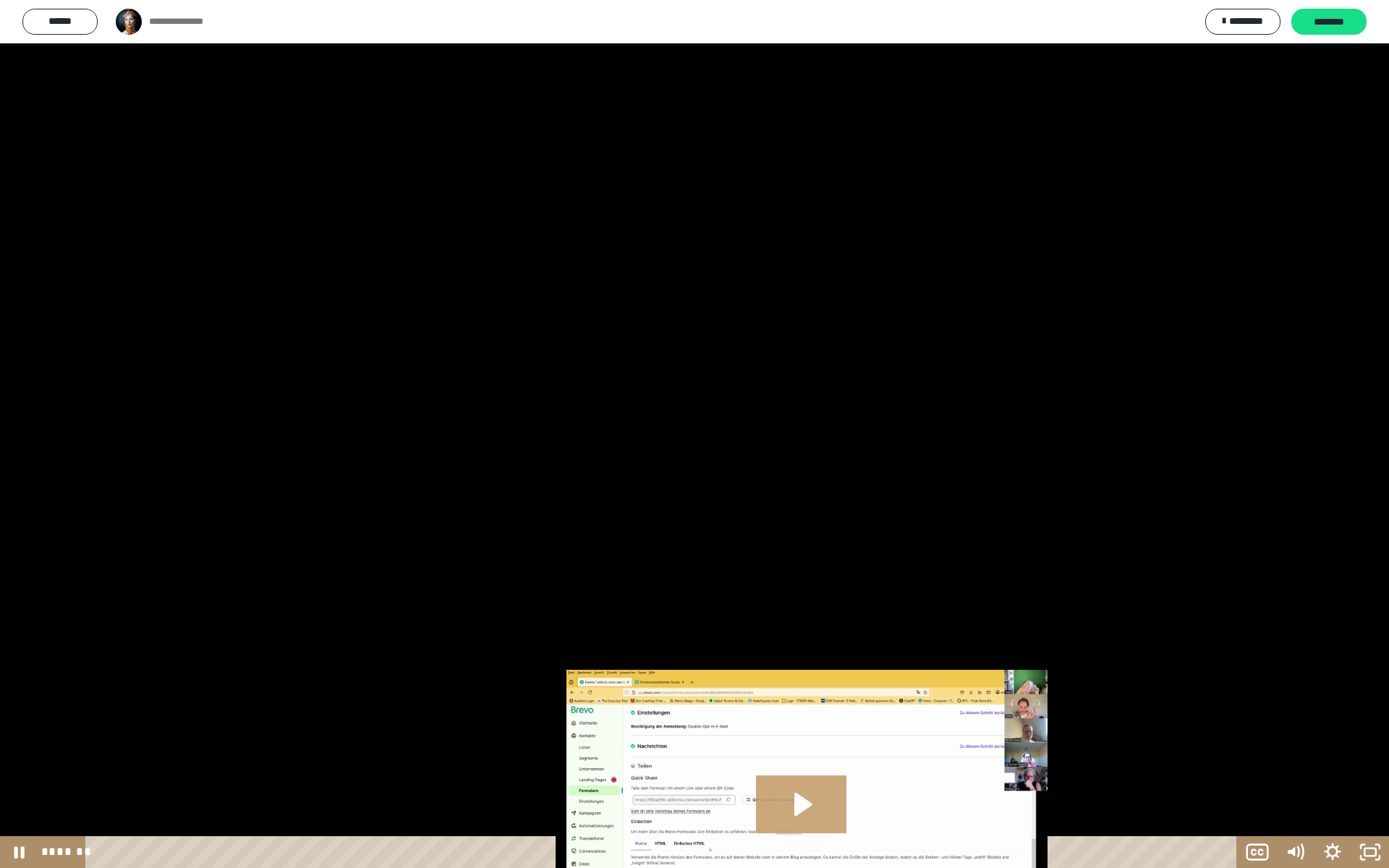 click on "*******" at bounding box center (663, 852) 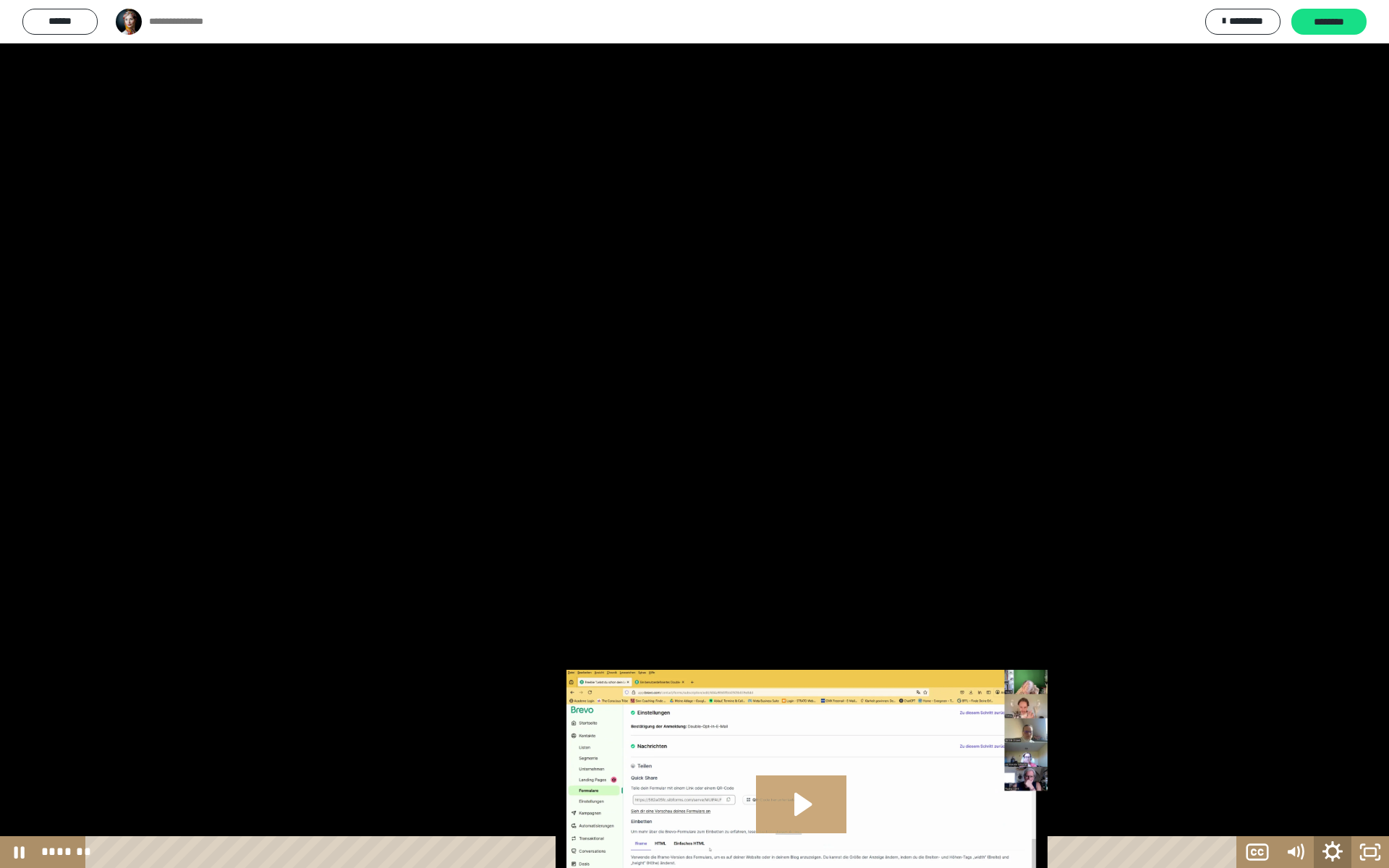 click 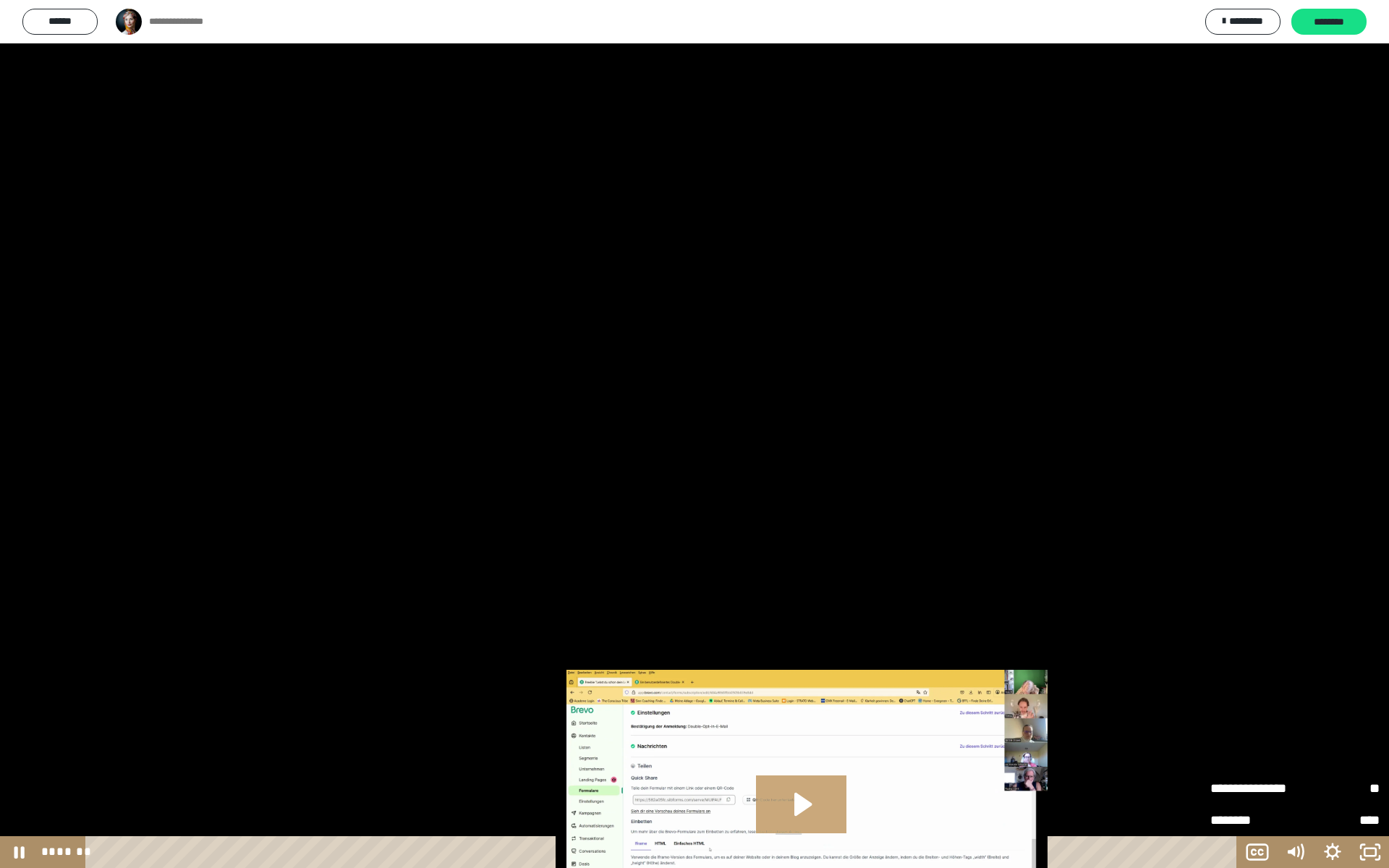 click on "*******" at bounding box center [663, 852] 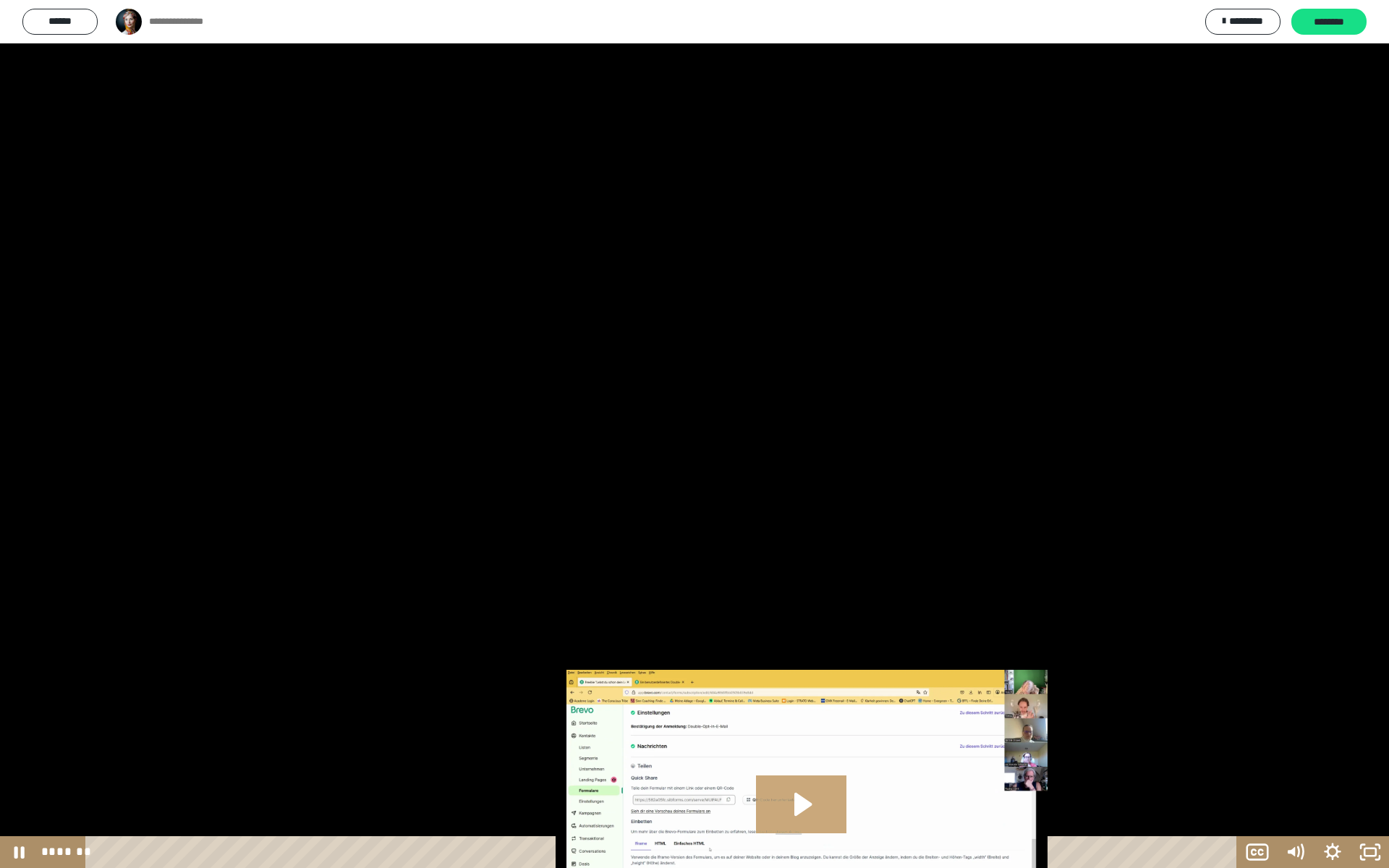 click at bounding box center [840, 852] 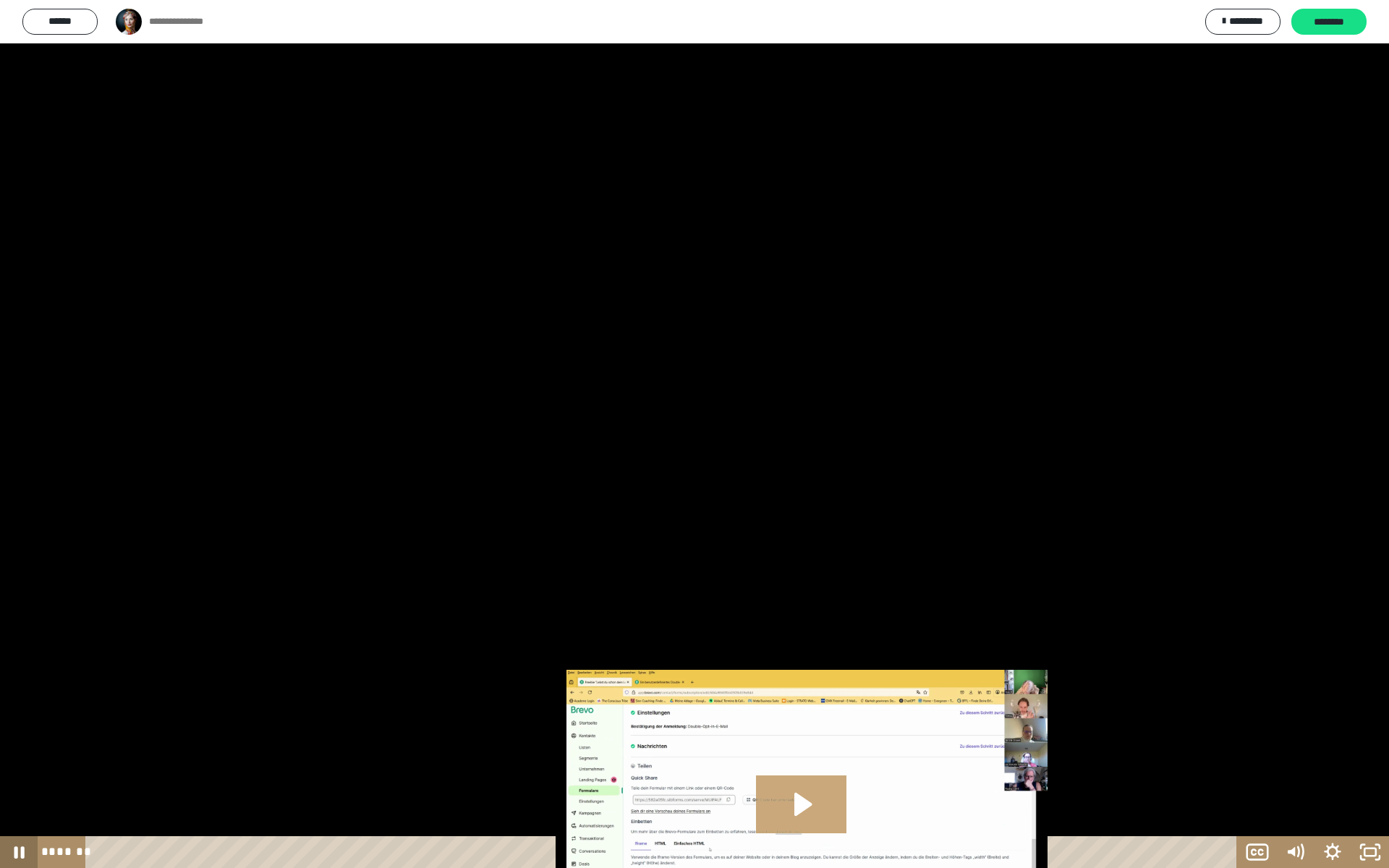 click 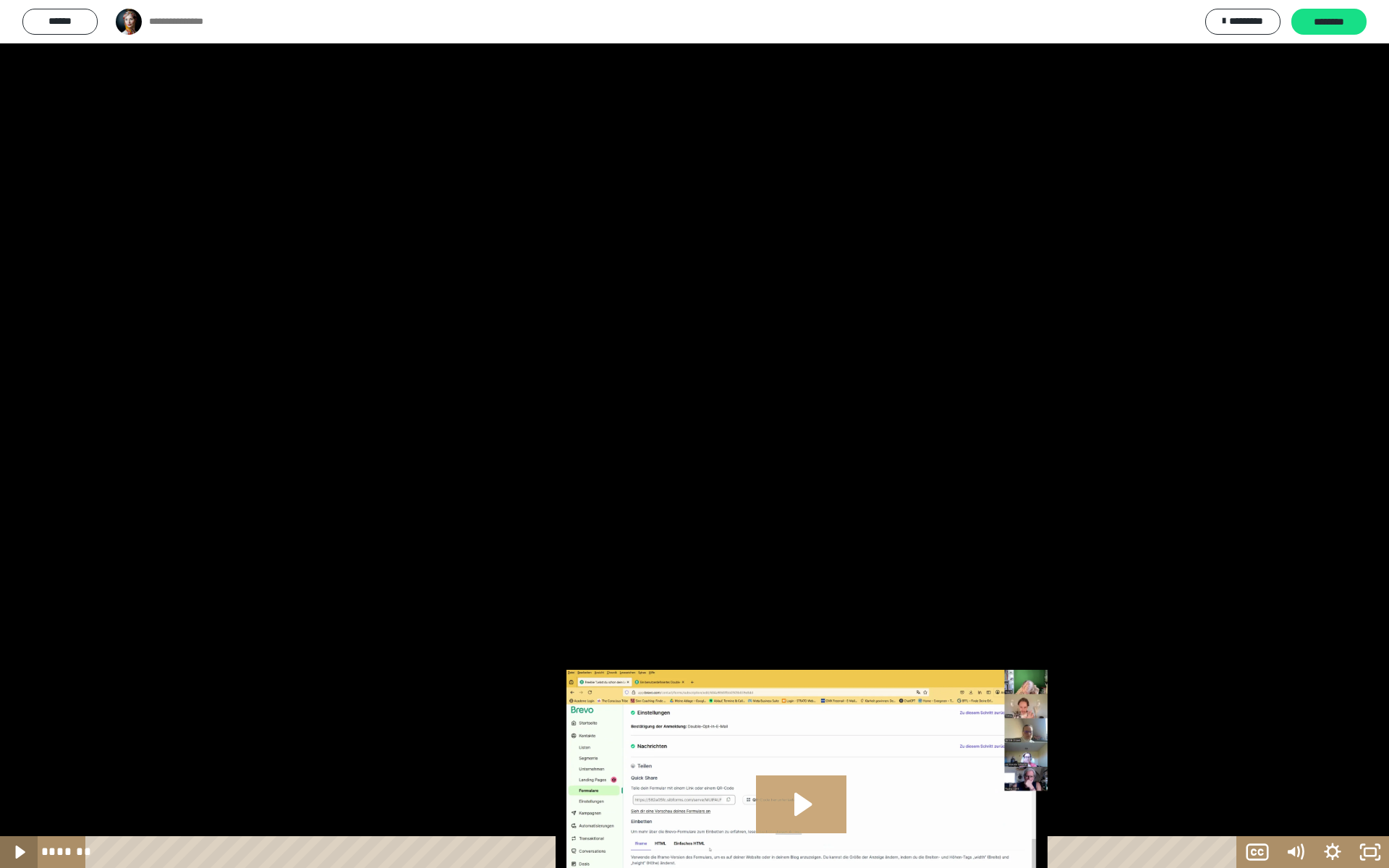 click 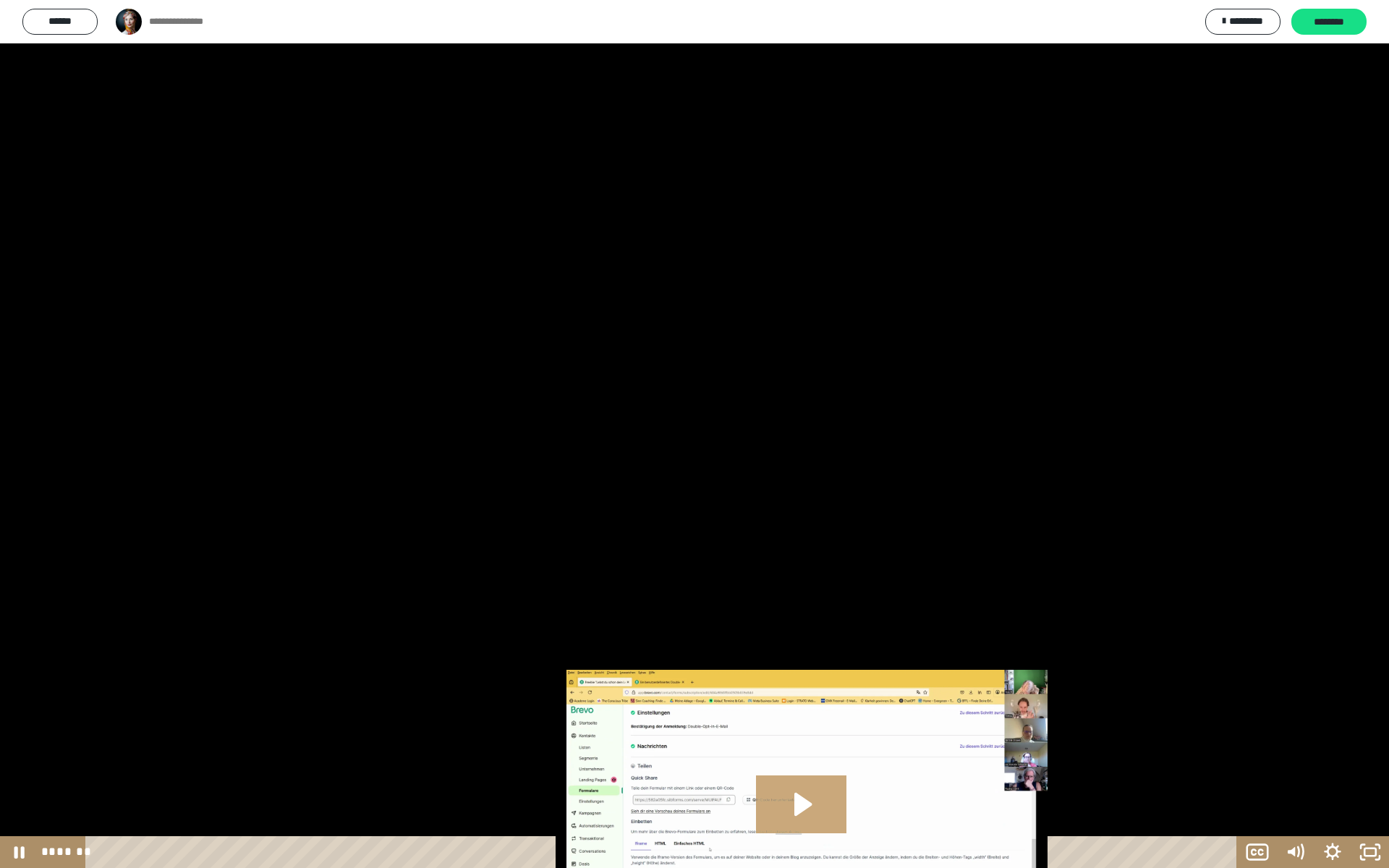 click at bounding box center [906, 852] 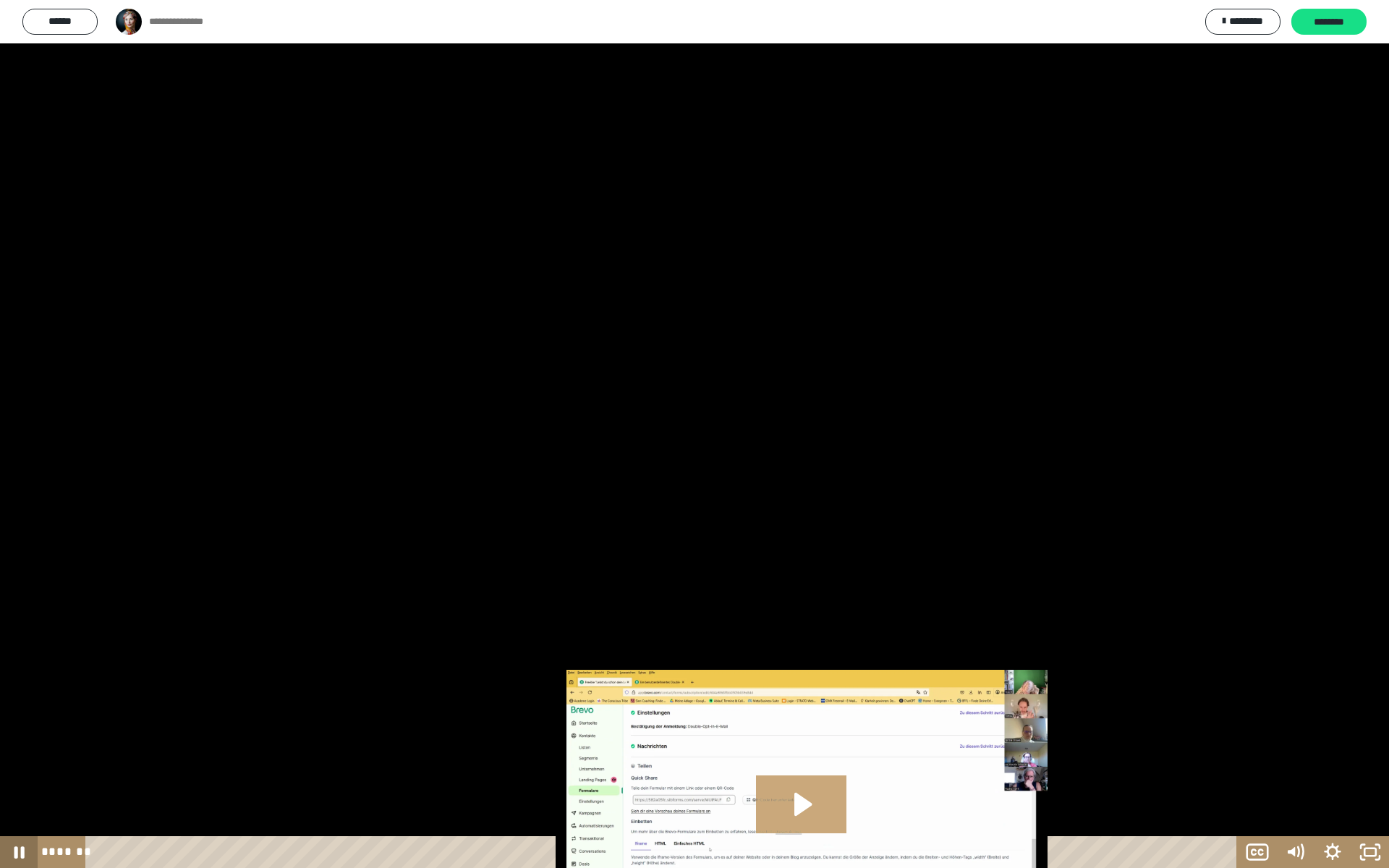 click 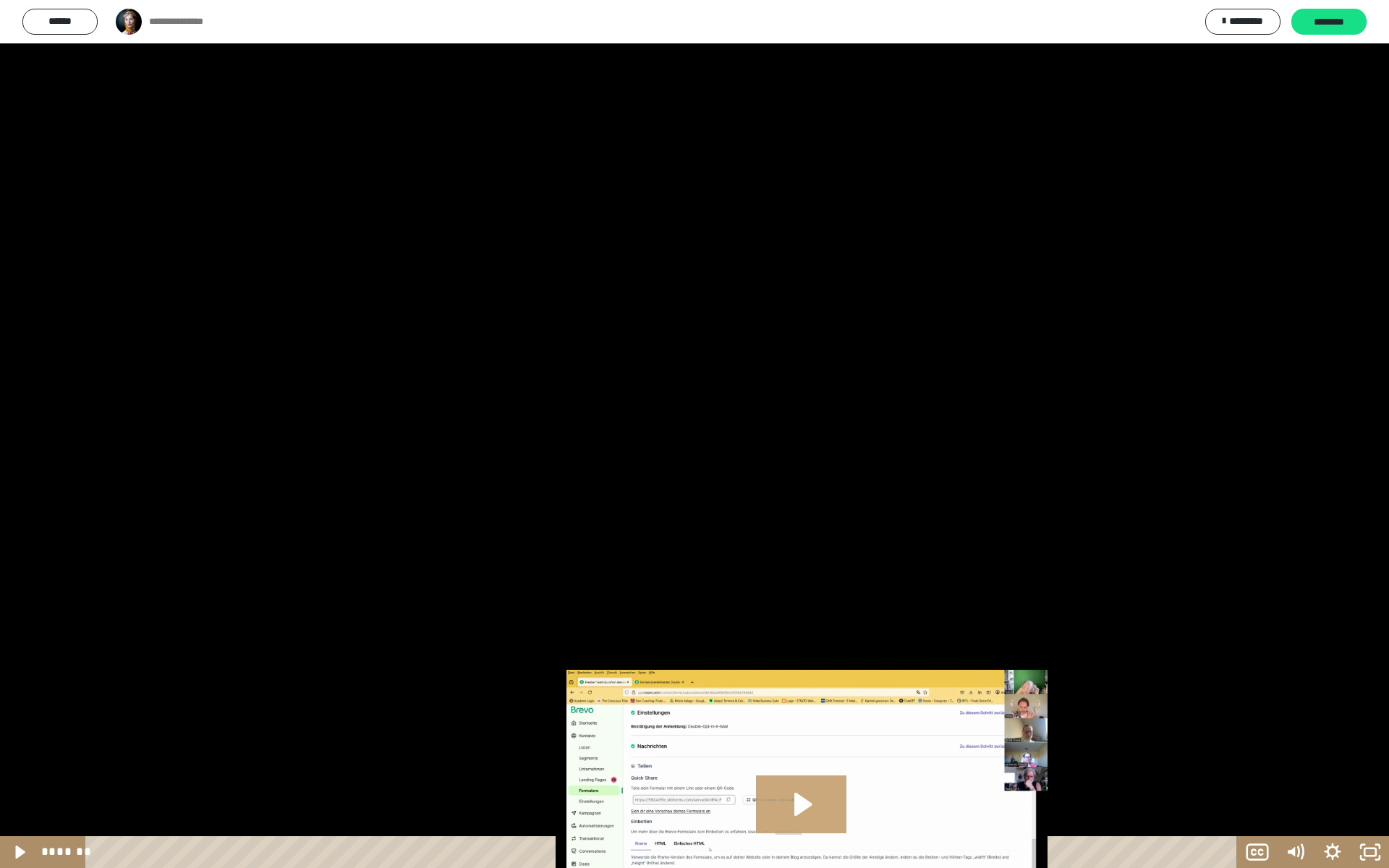 click at bounding box center (694, 434) 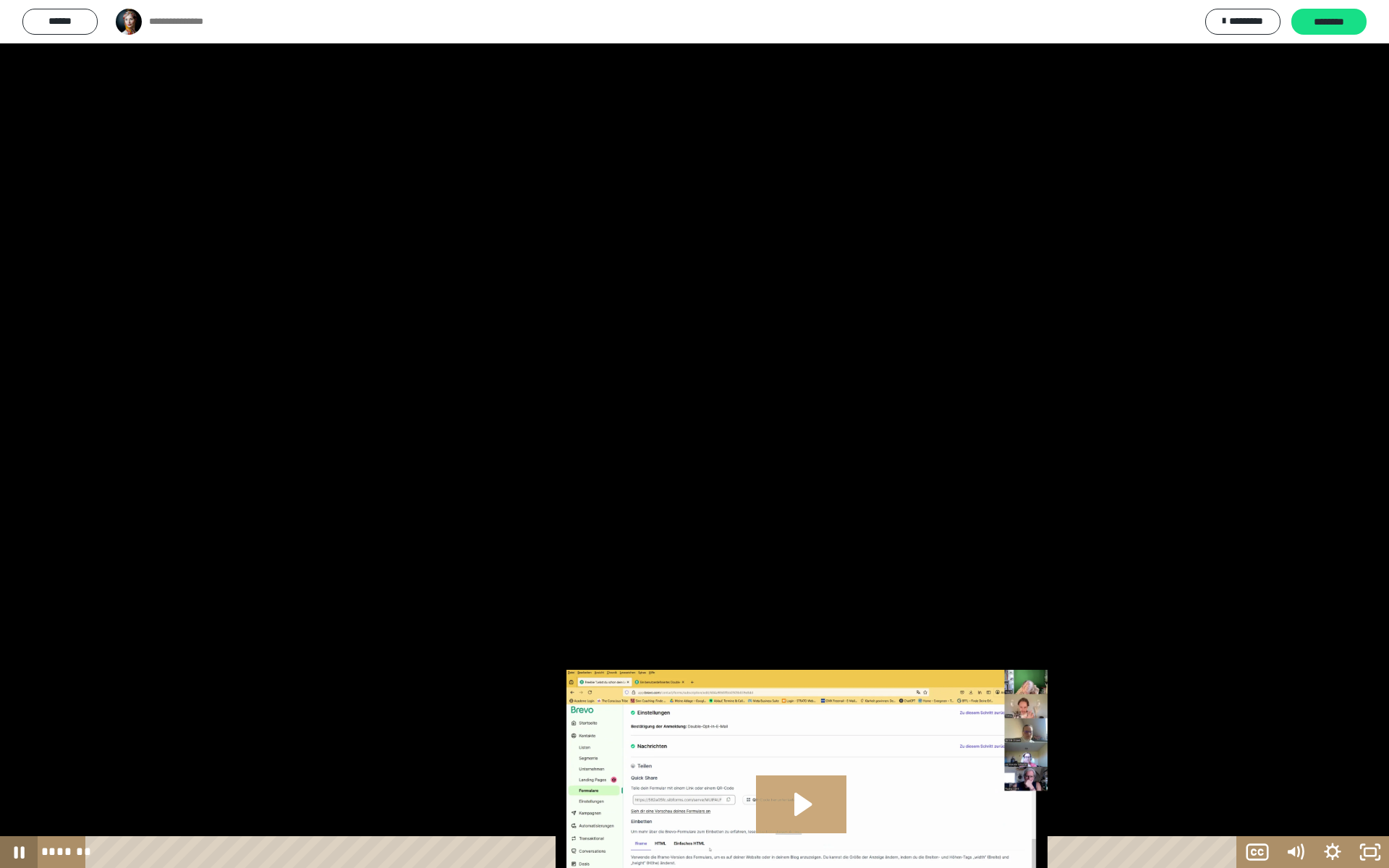click 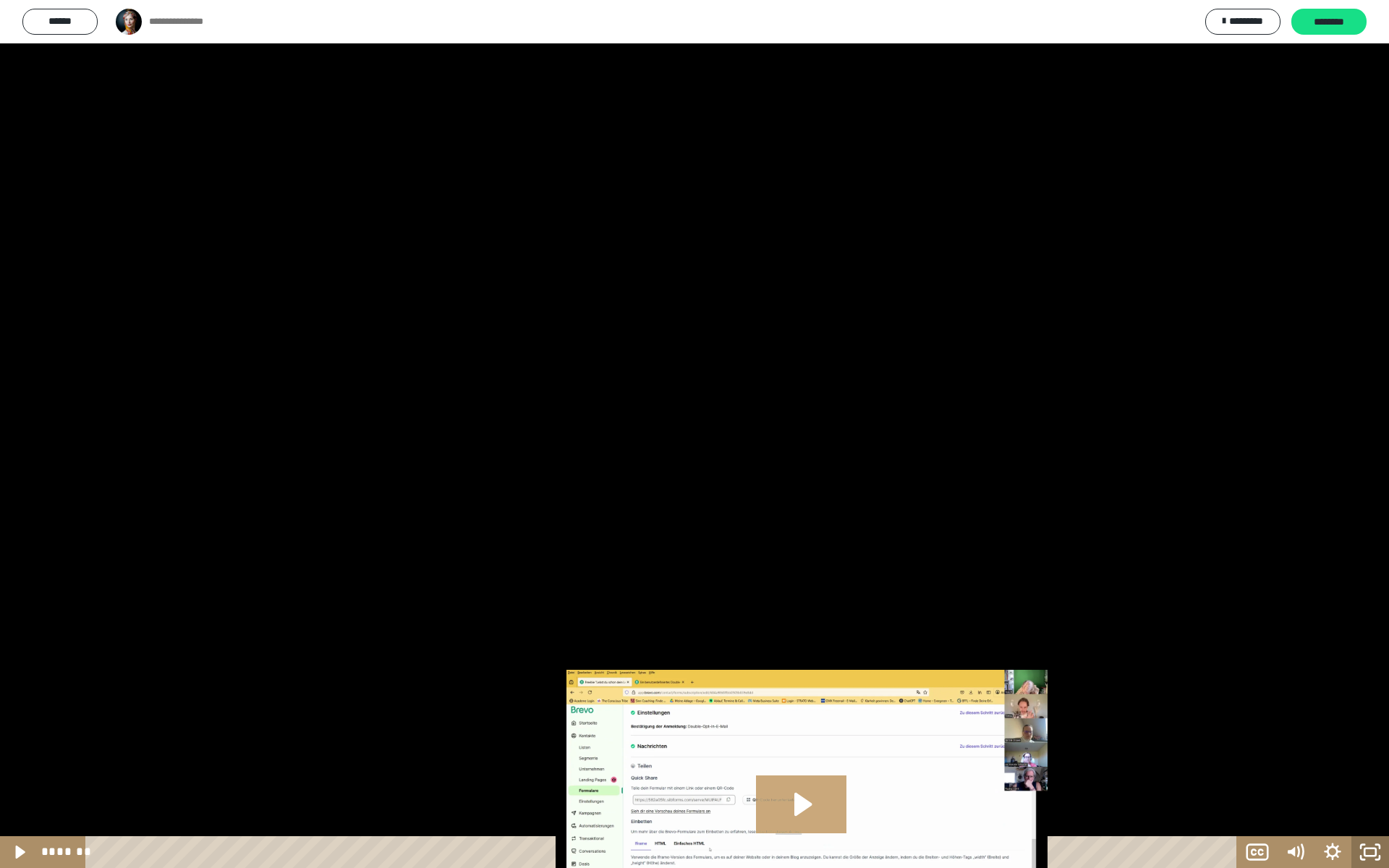 click 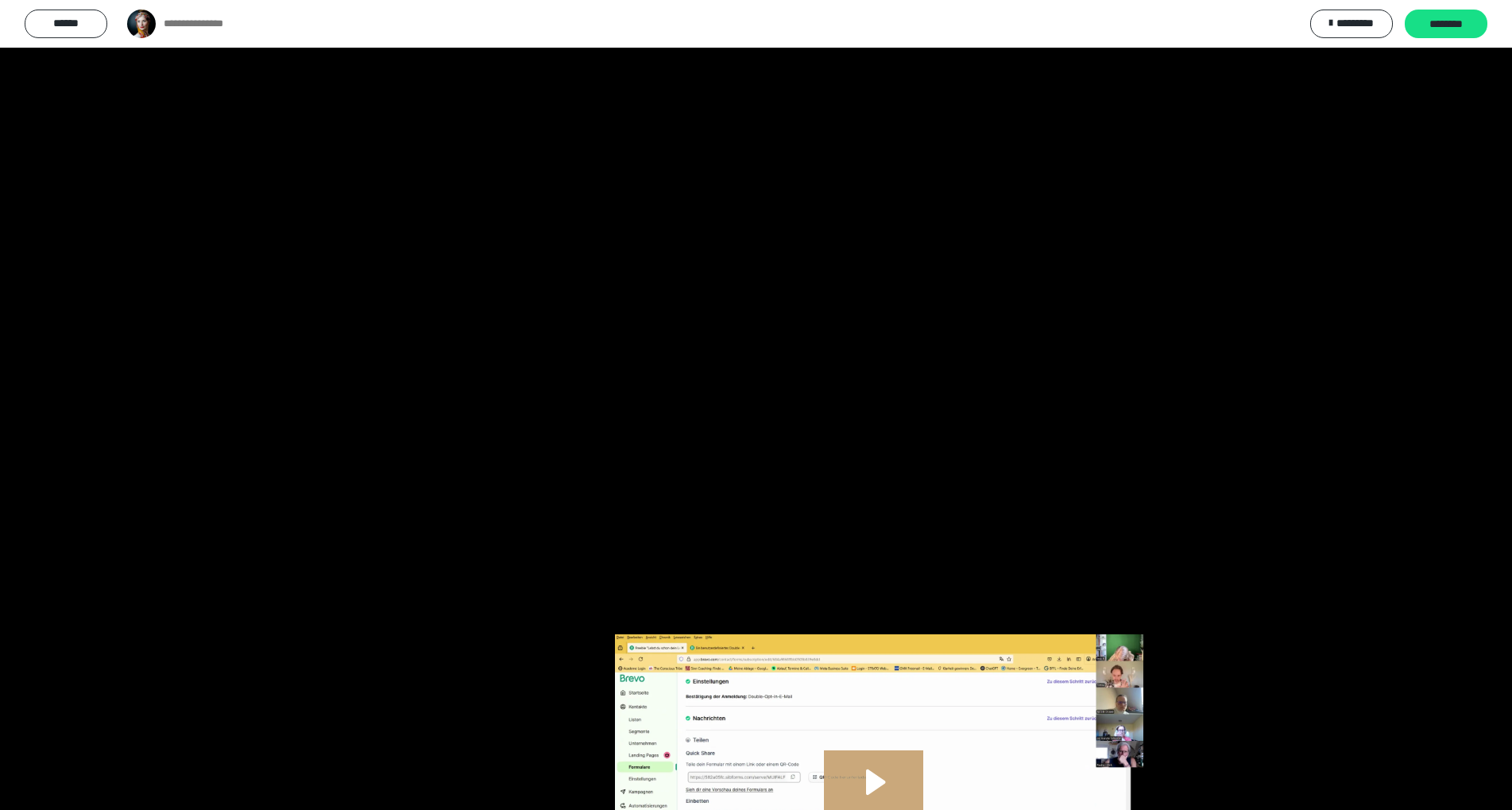 scroll, scrollTop: 1300, scrollLeft: 0, axis: vertical 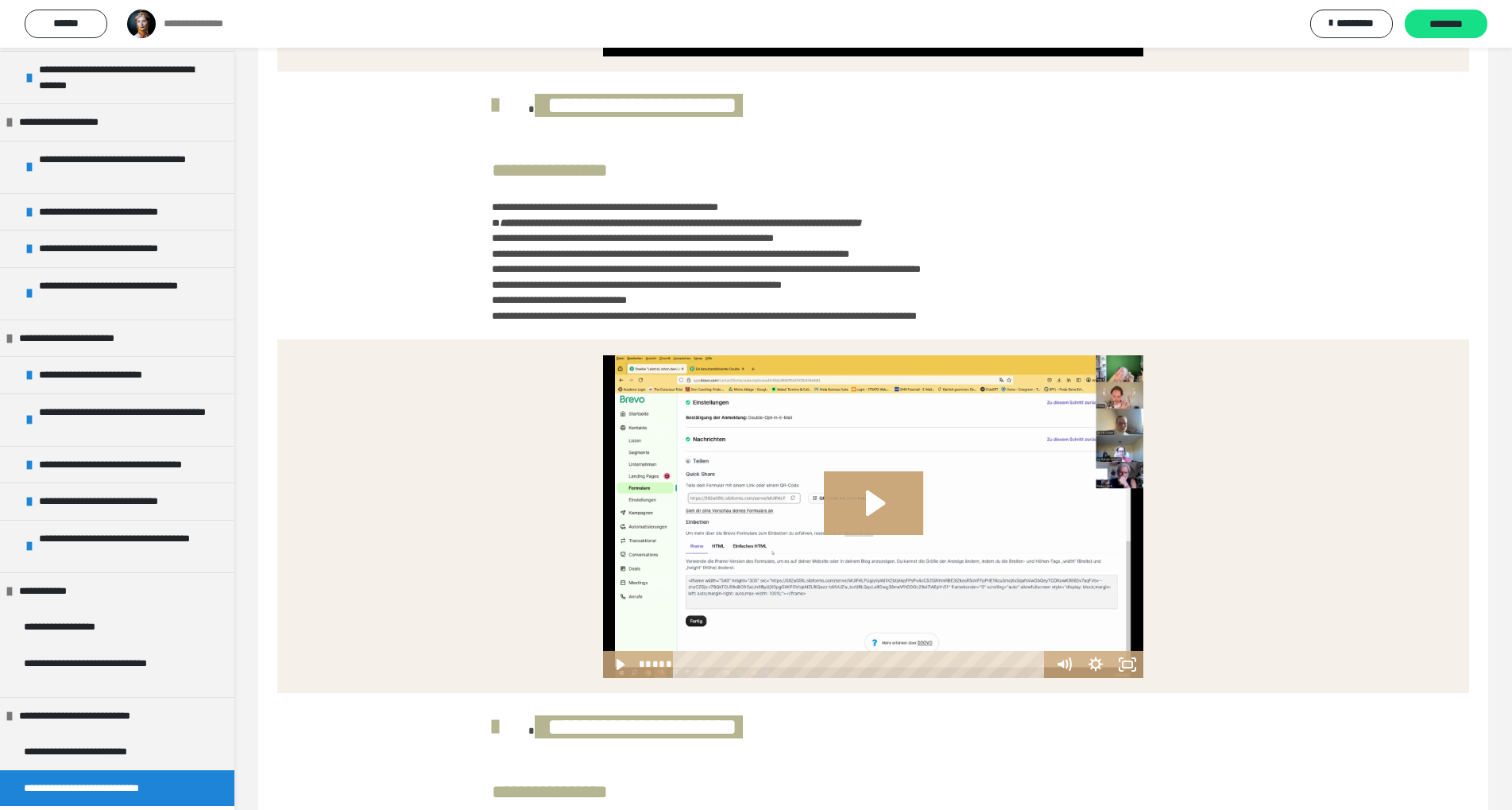 click on "**********" at bounding box center (96, 789) 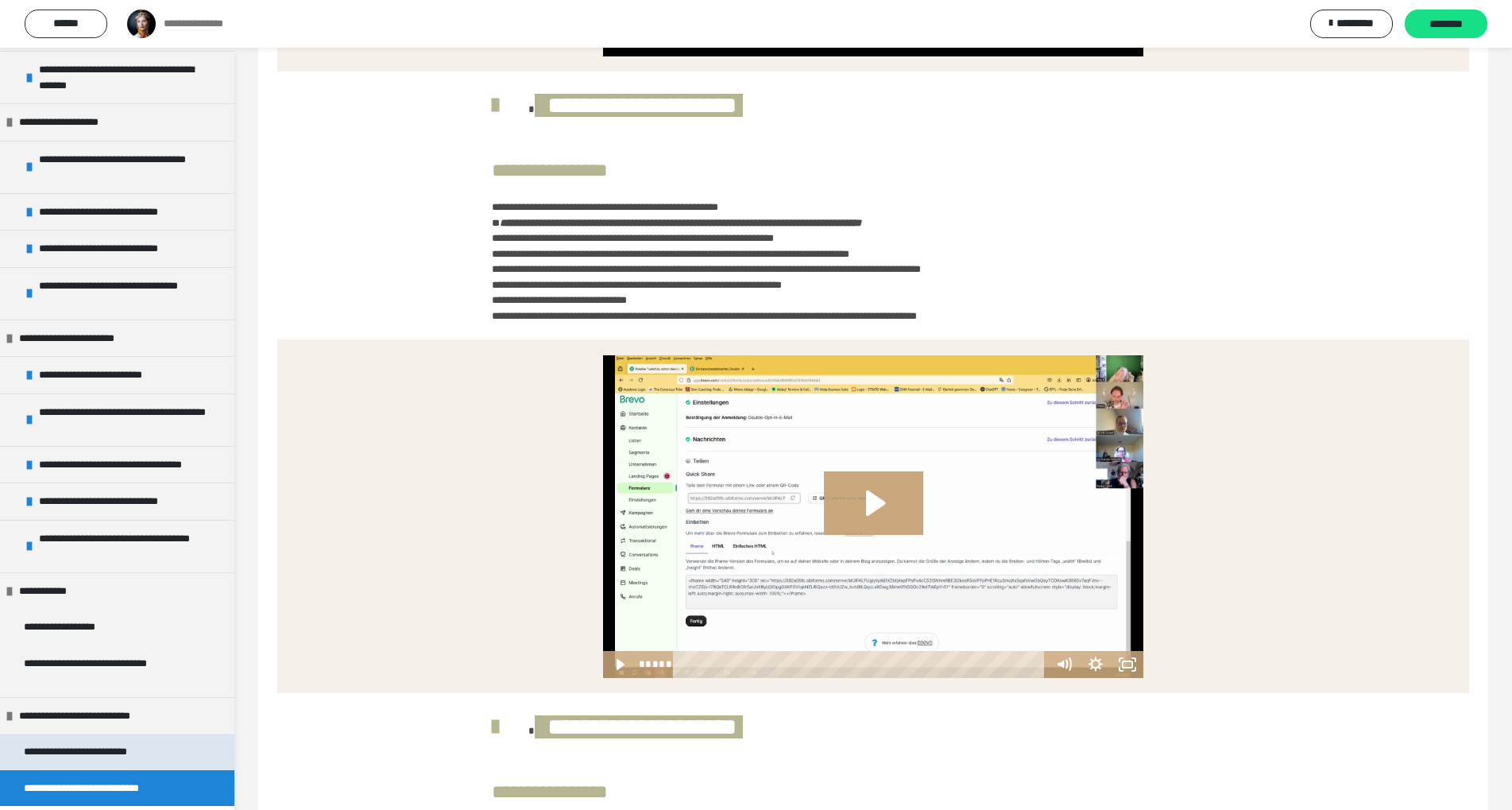 click on "**********" at bounding box center [92, 752] 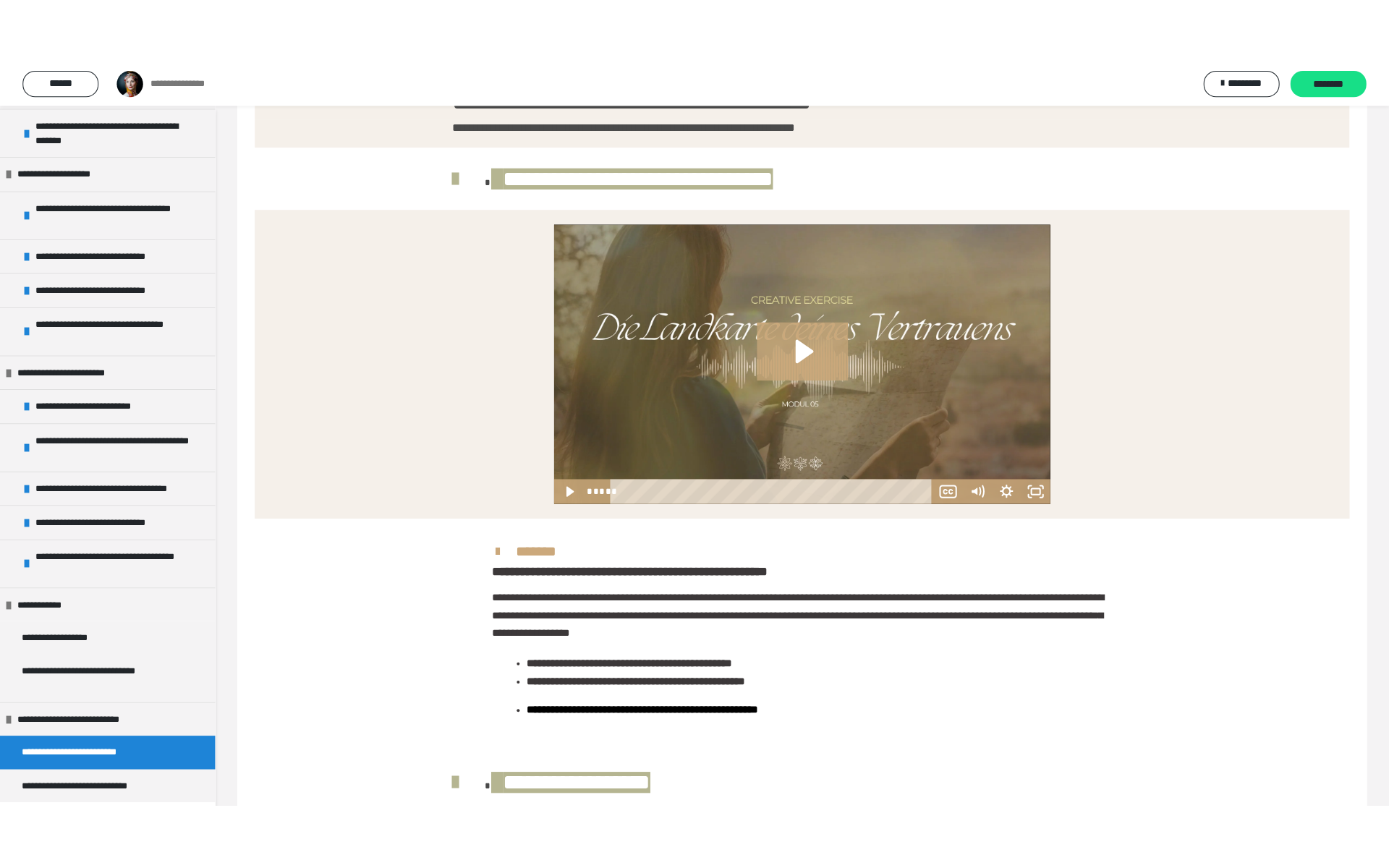 scroll, scrollTop: 333, scrollLeft: 0, axis: vertical 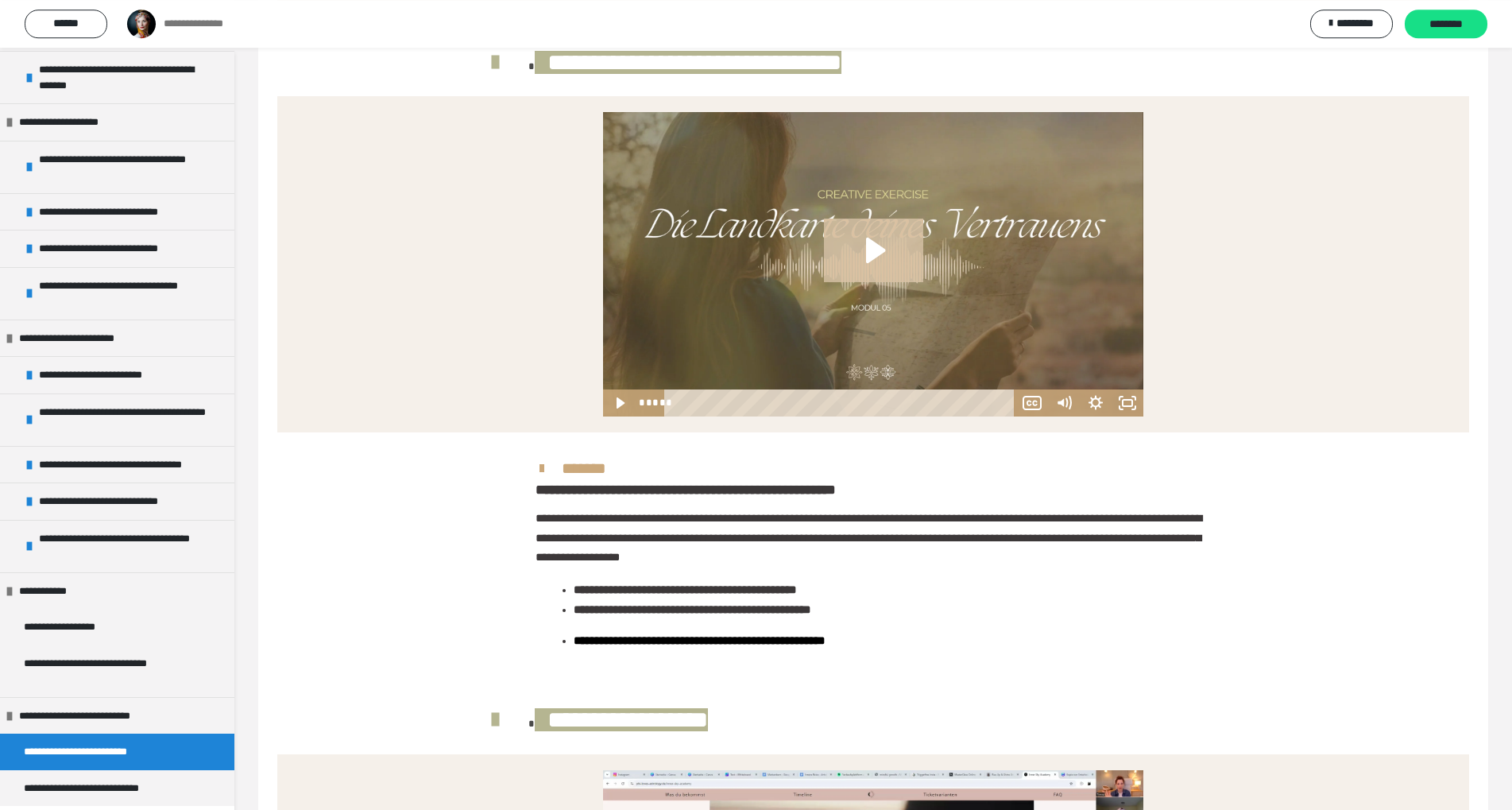 click 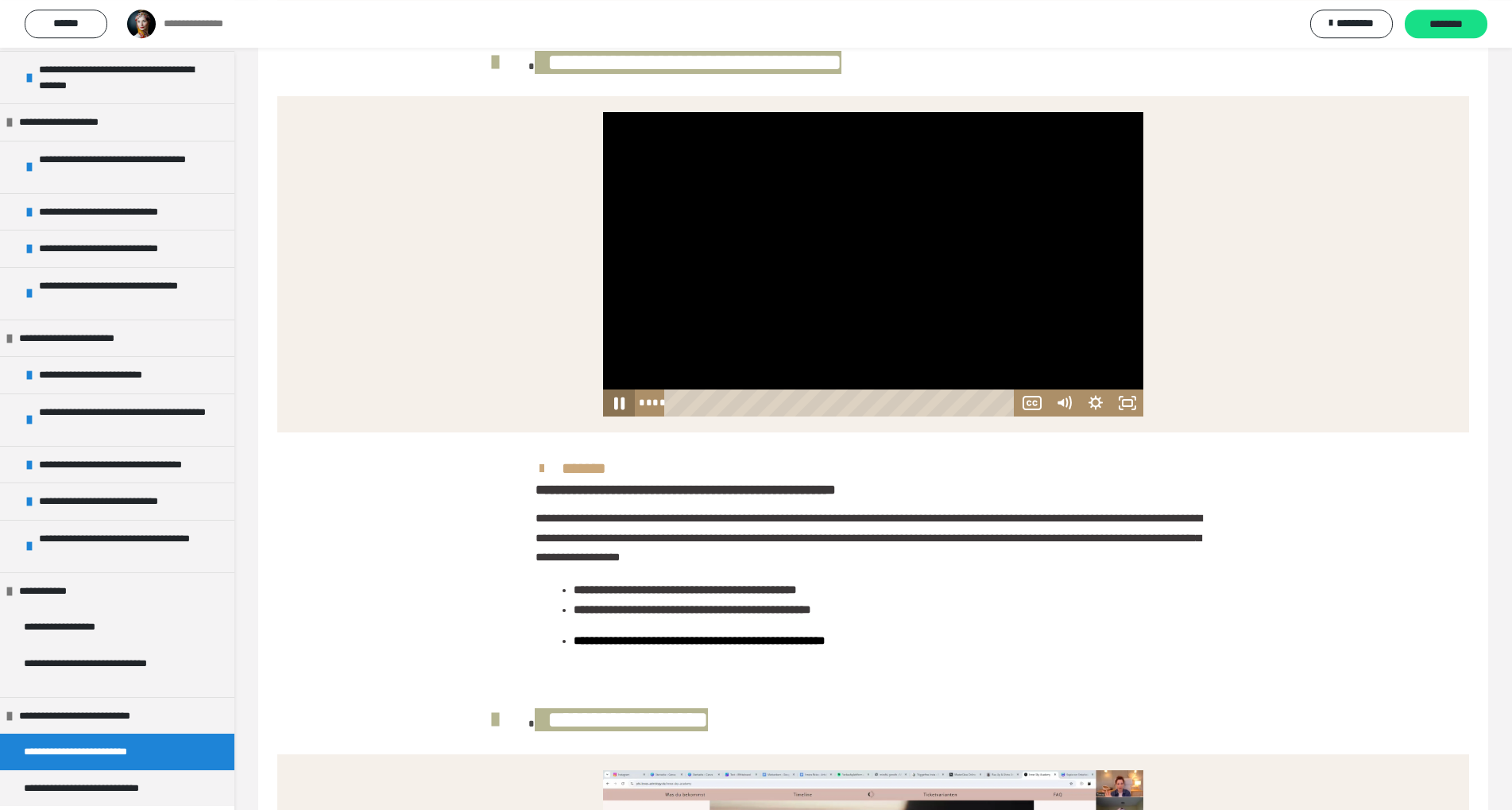 click 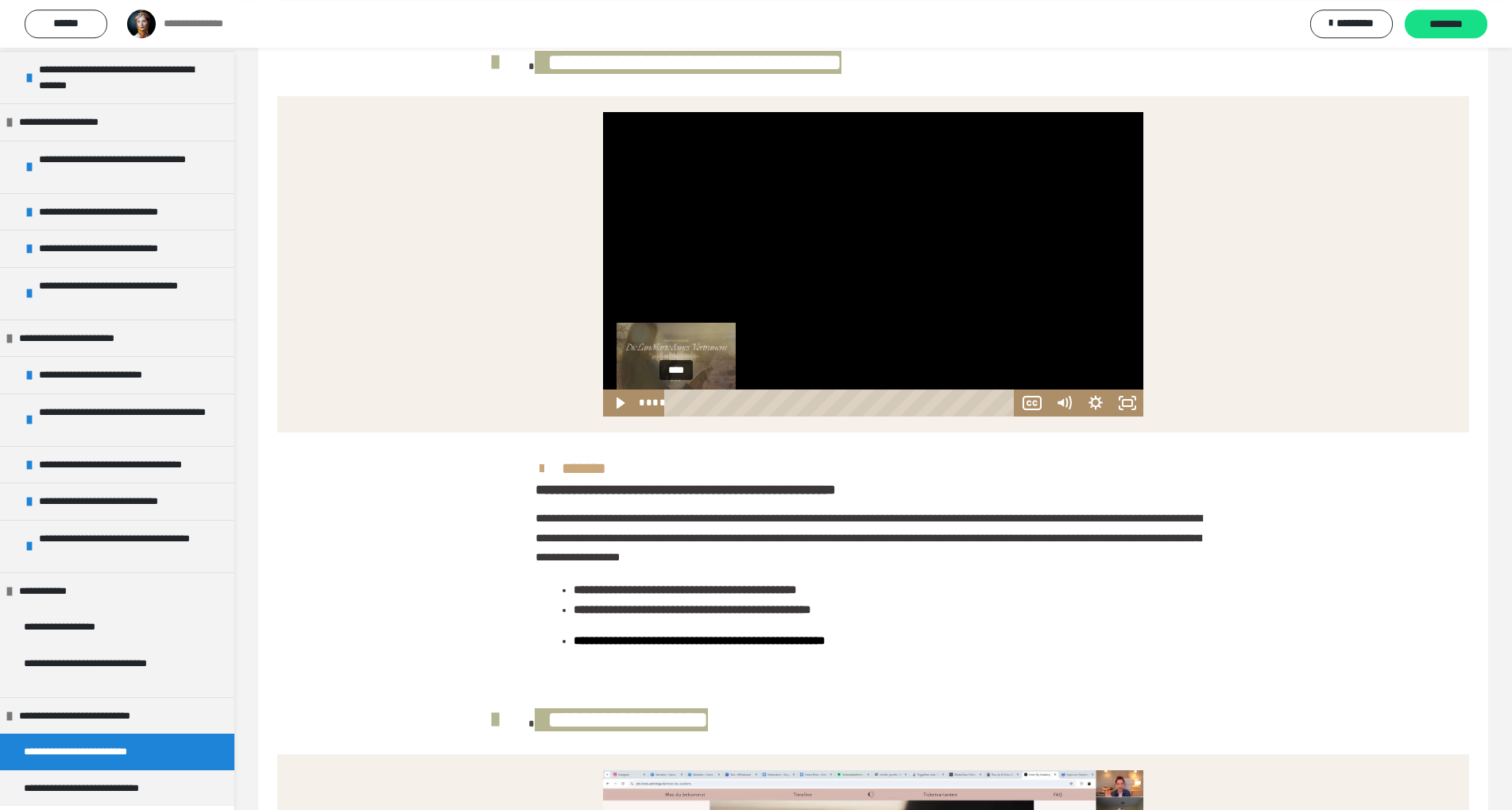 click on "****" at bounding box center (842, 403) 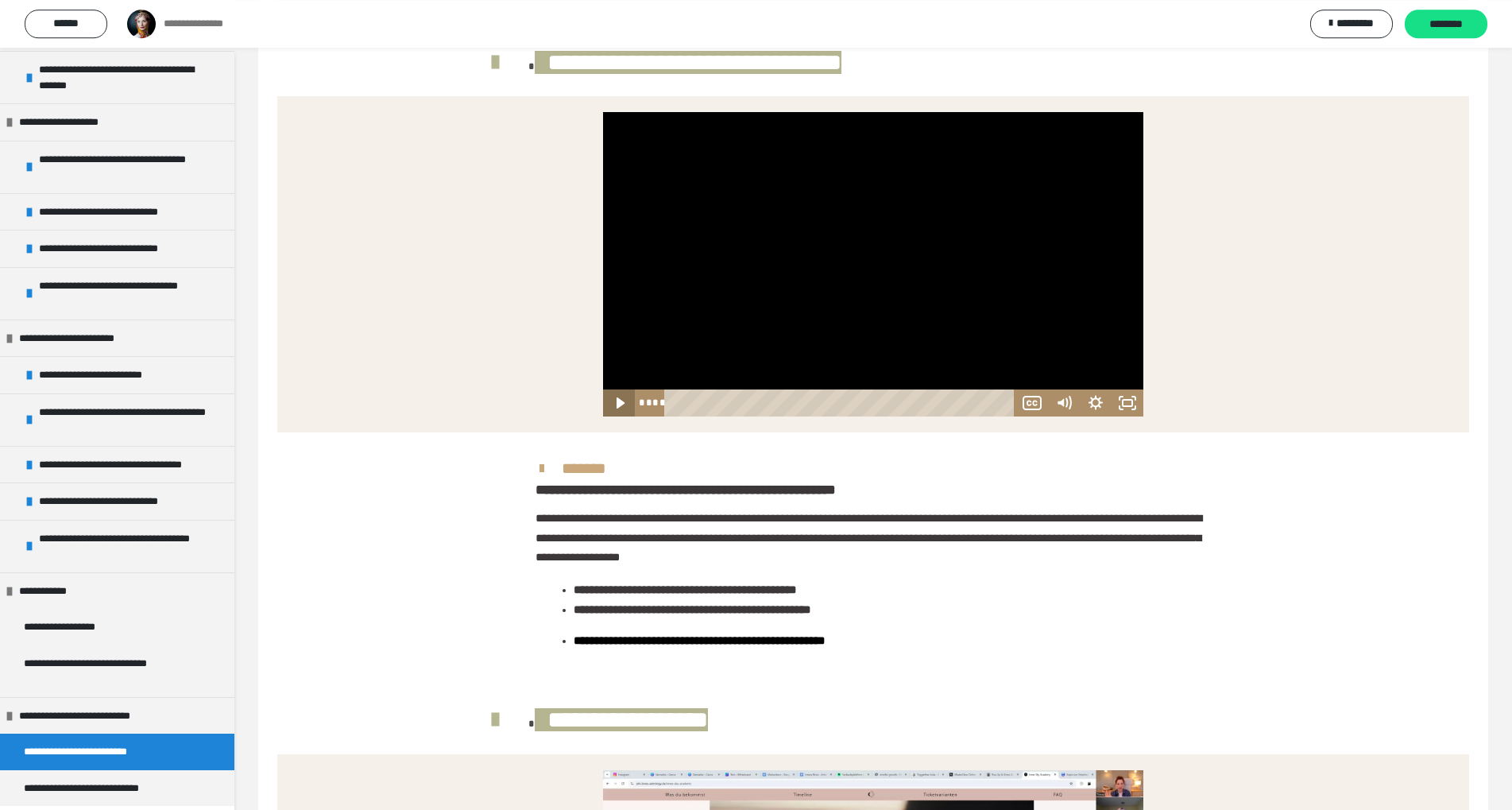 click 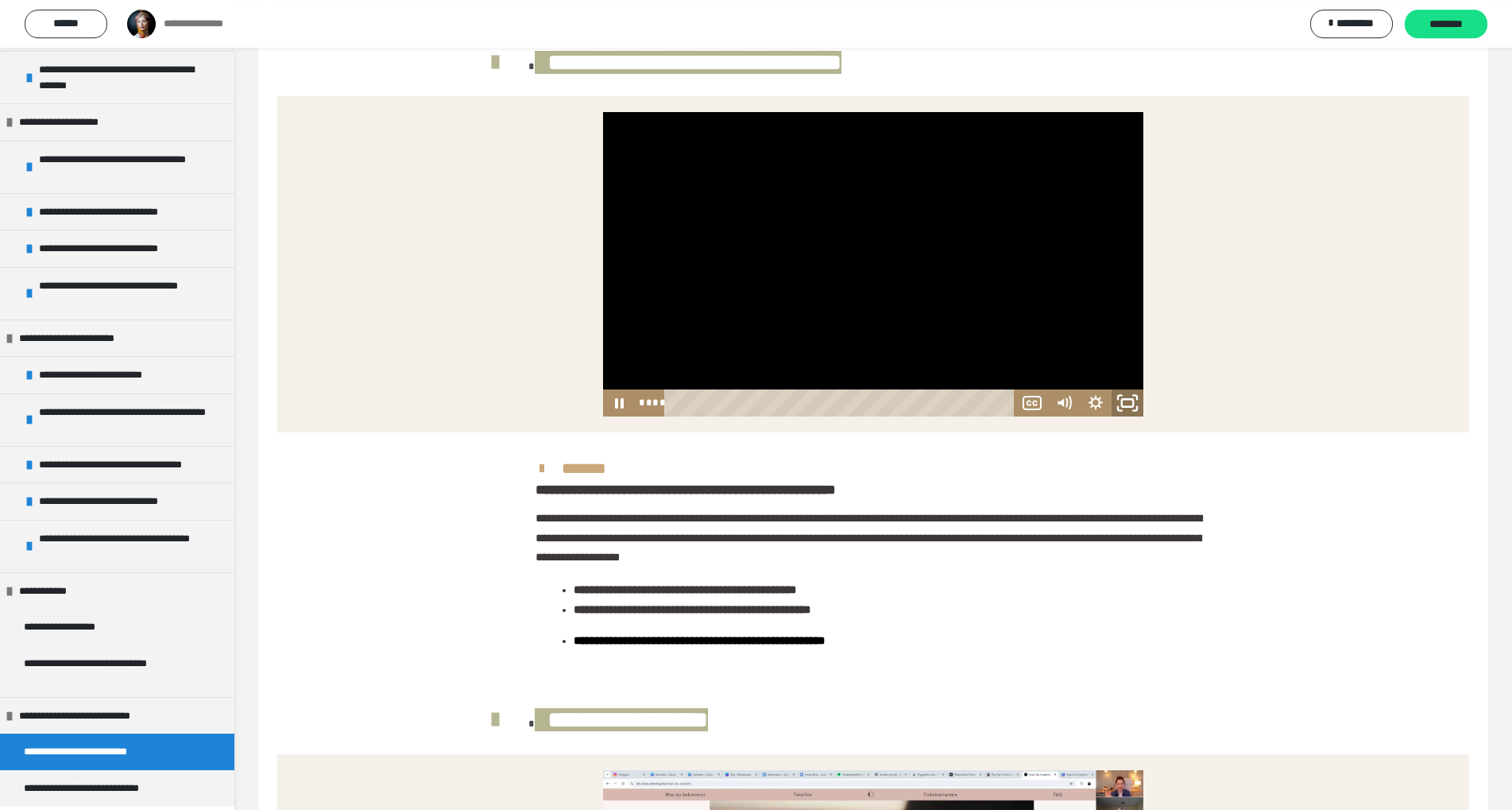 click 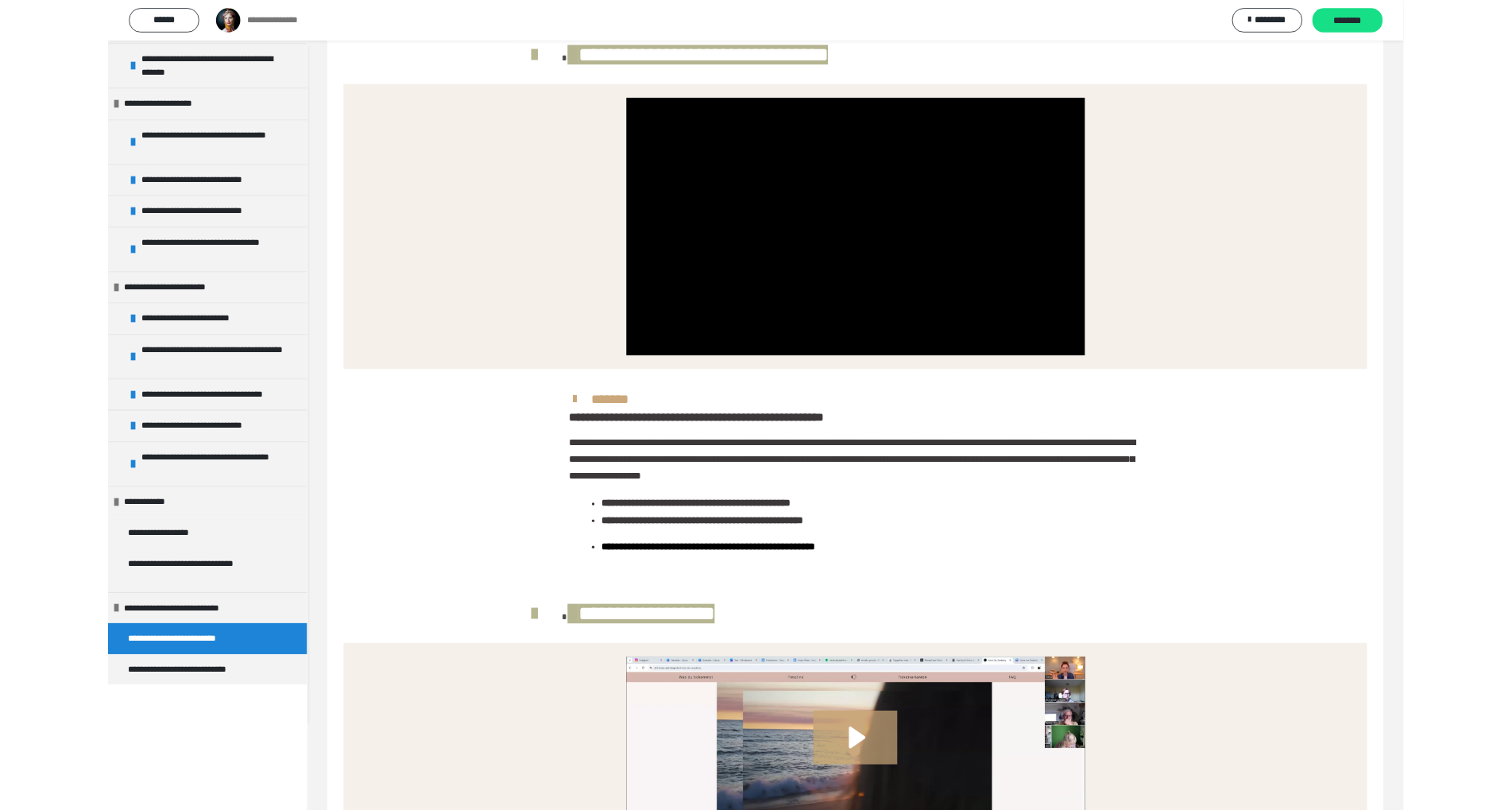 scroll, scrollTop: 251, scrollLeft: 0, axis: vertical 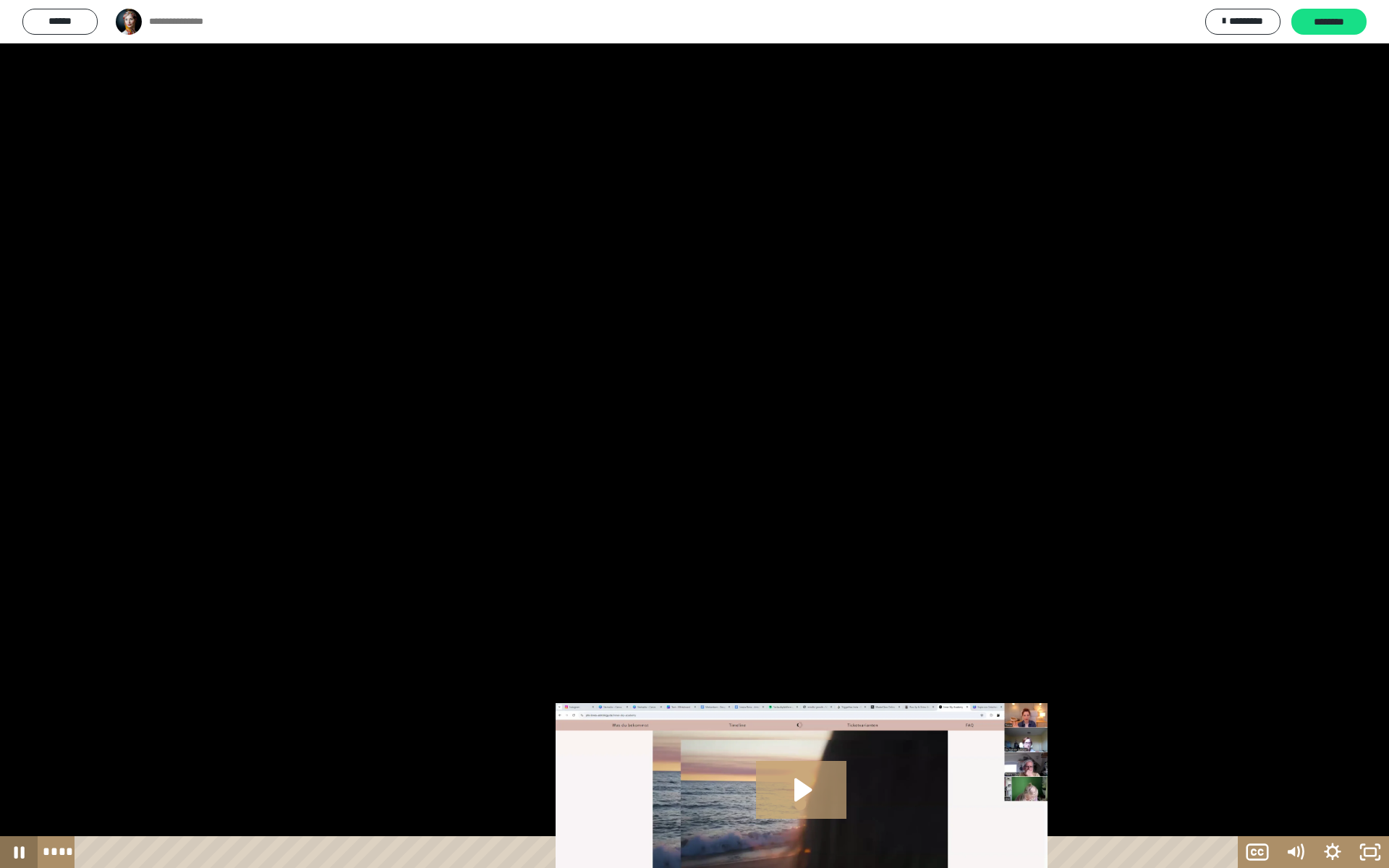 click 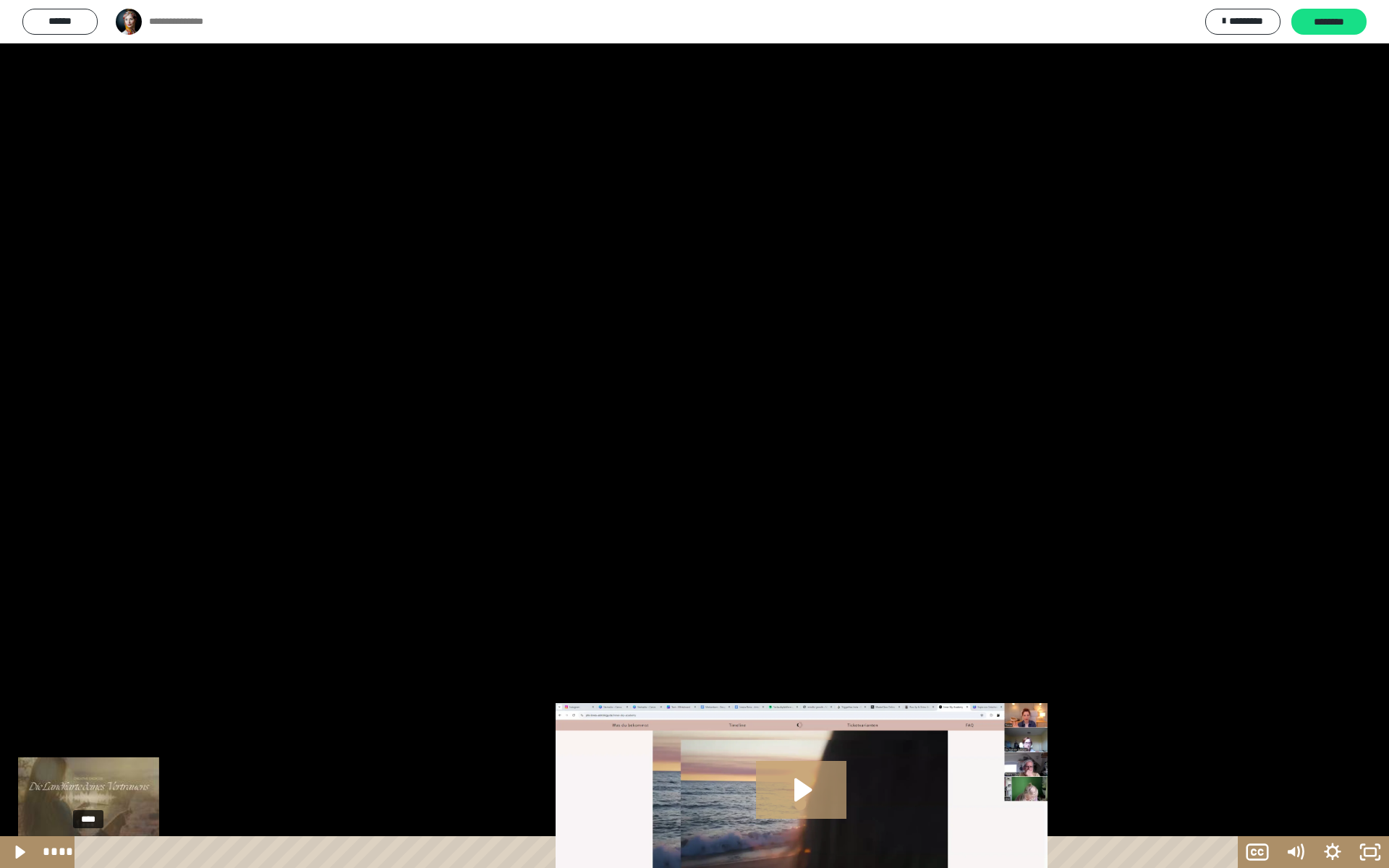 click on "****" at bounding box center (658, 852) 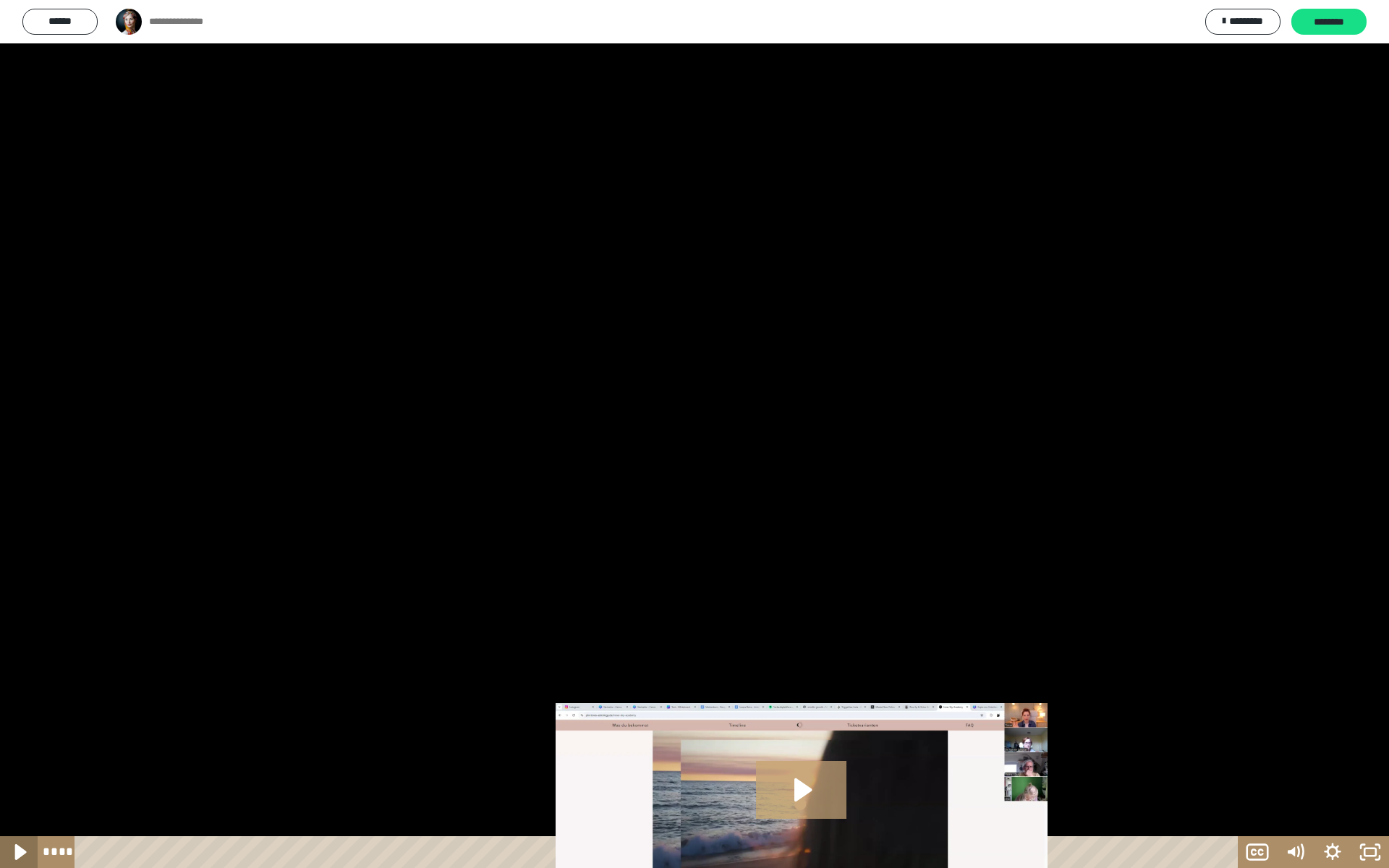 click 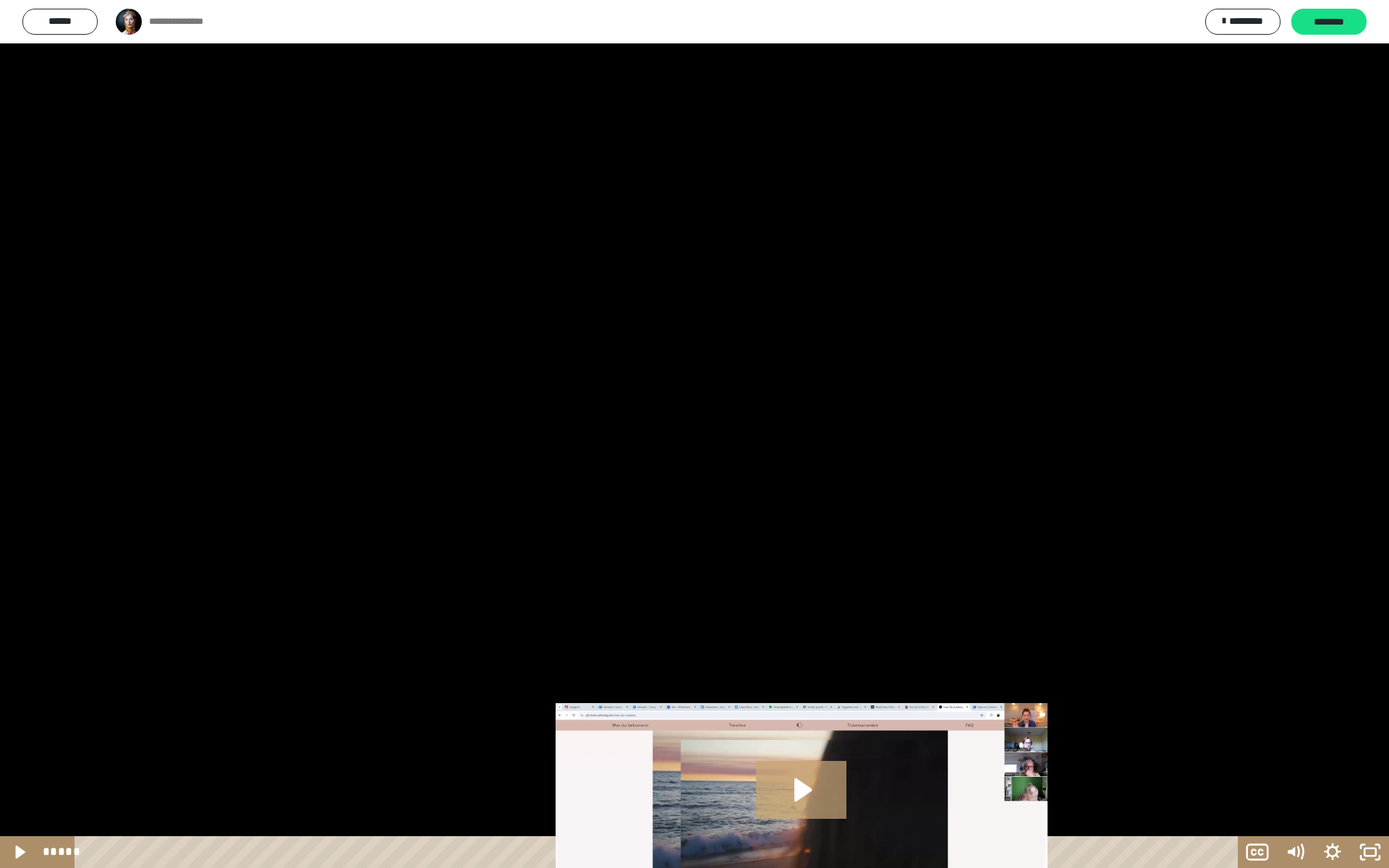 click at bounding box center (694, 434) 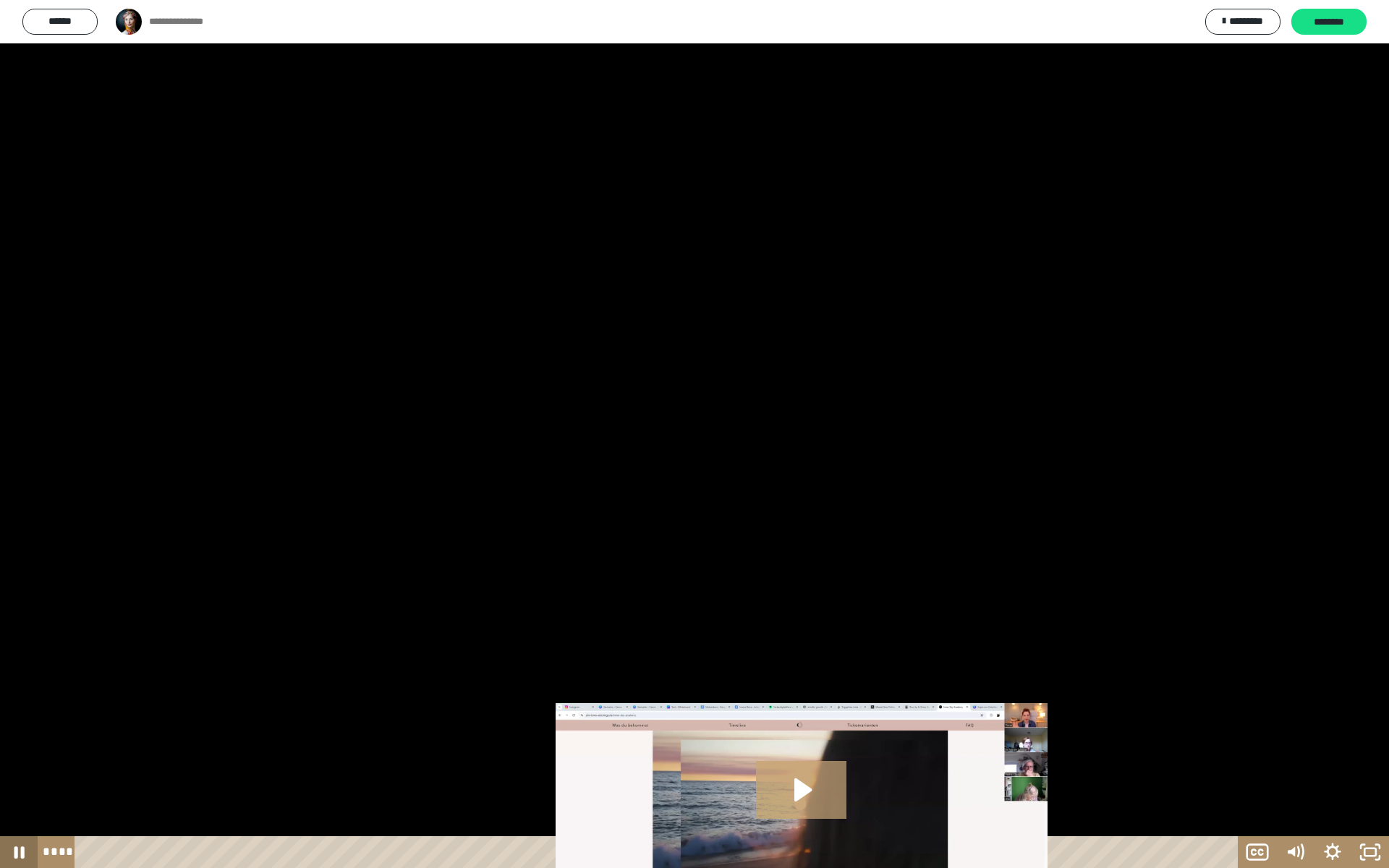 click 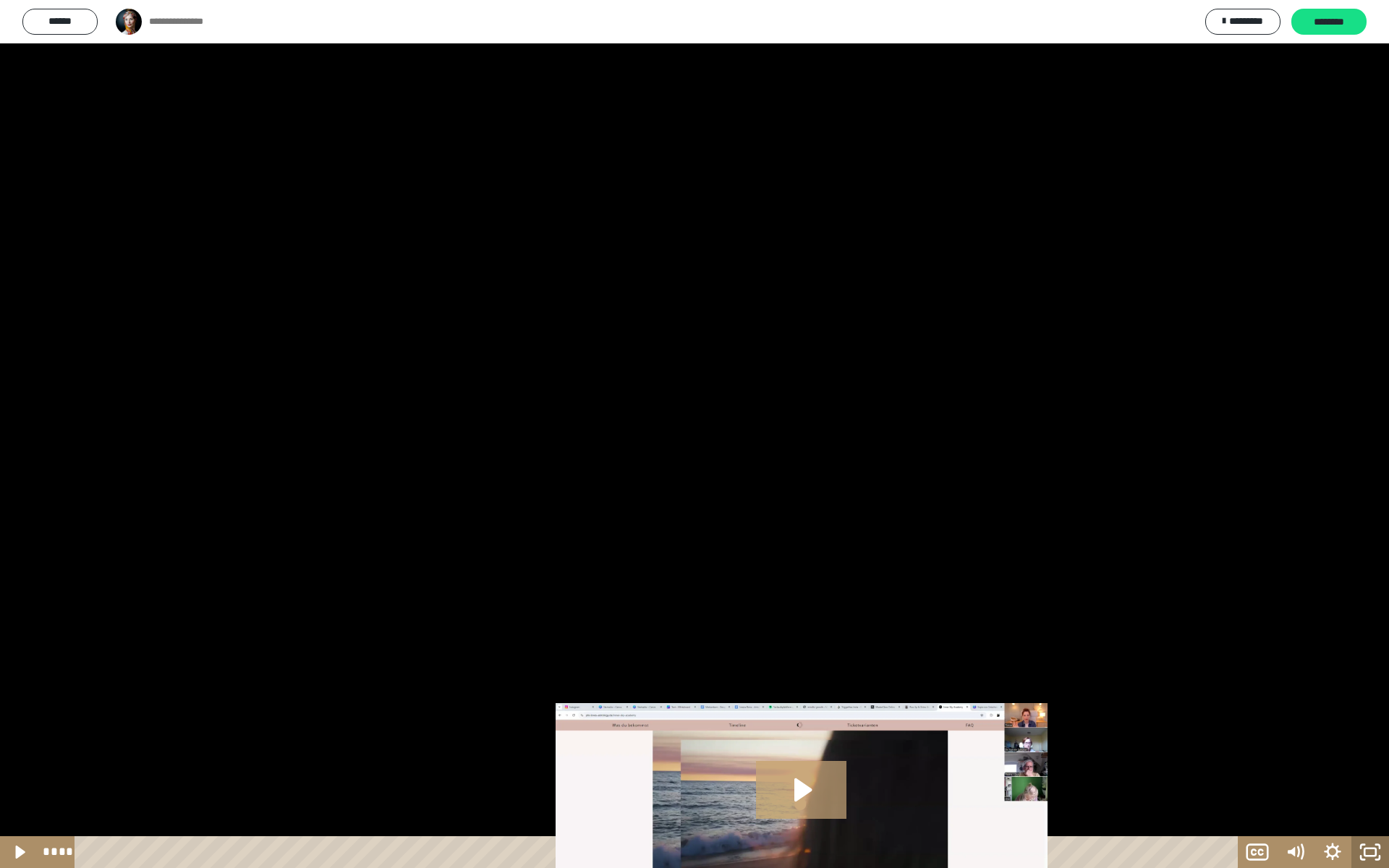 click 